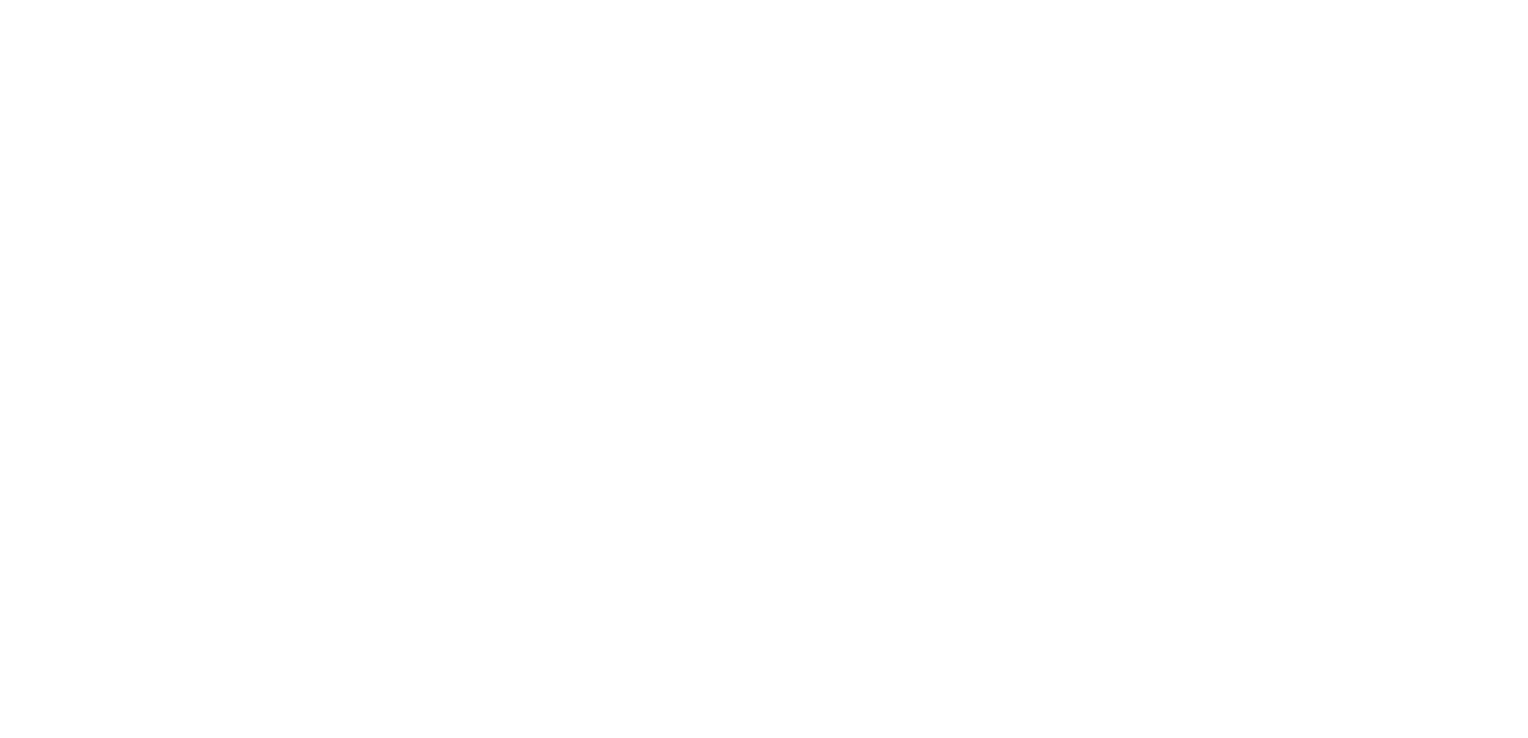 scroll, scrollTop: 0, scrollLeft: 0, axis: both 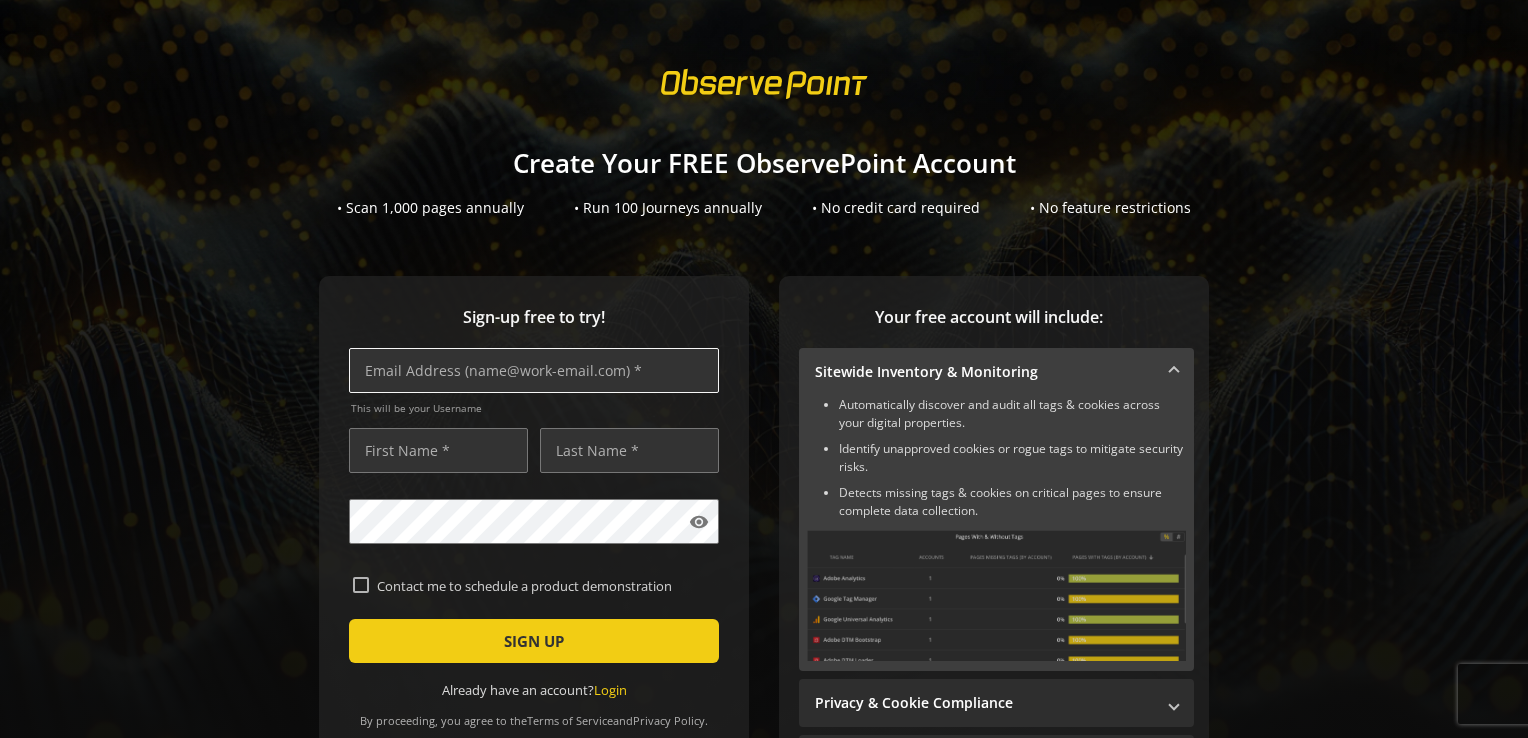 click at bounding box center [534, 370] 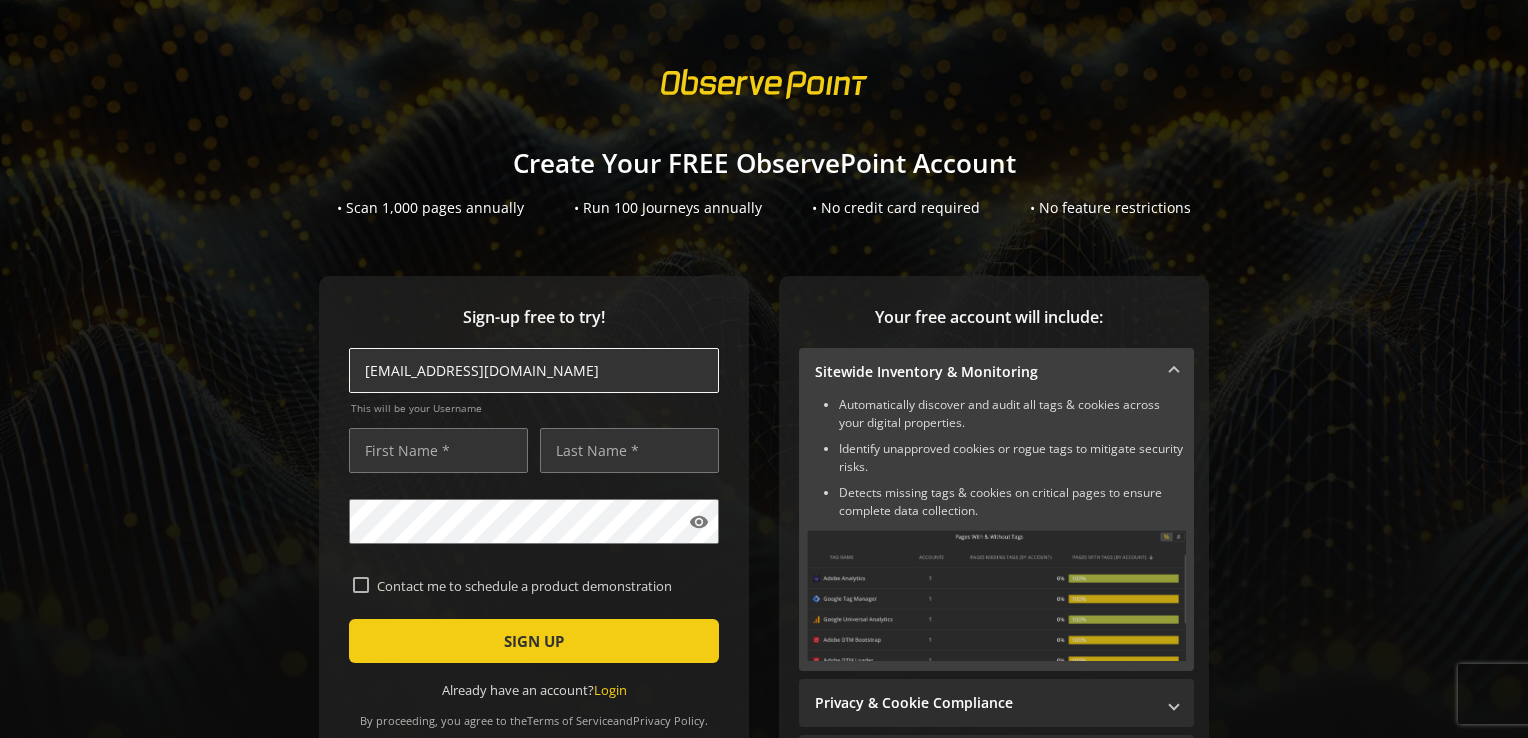 type on "[EMAIL_ADDRESS][DOMAIN_NAME]" 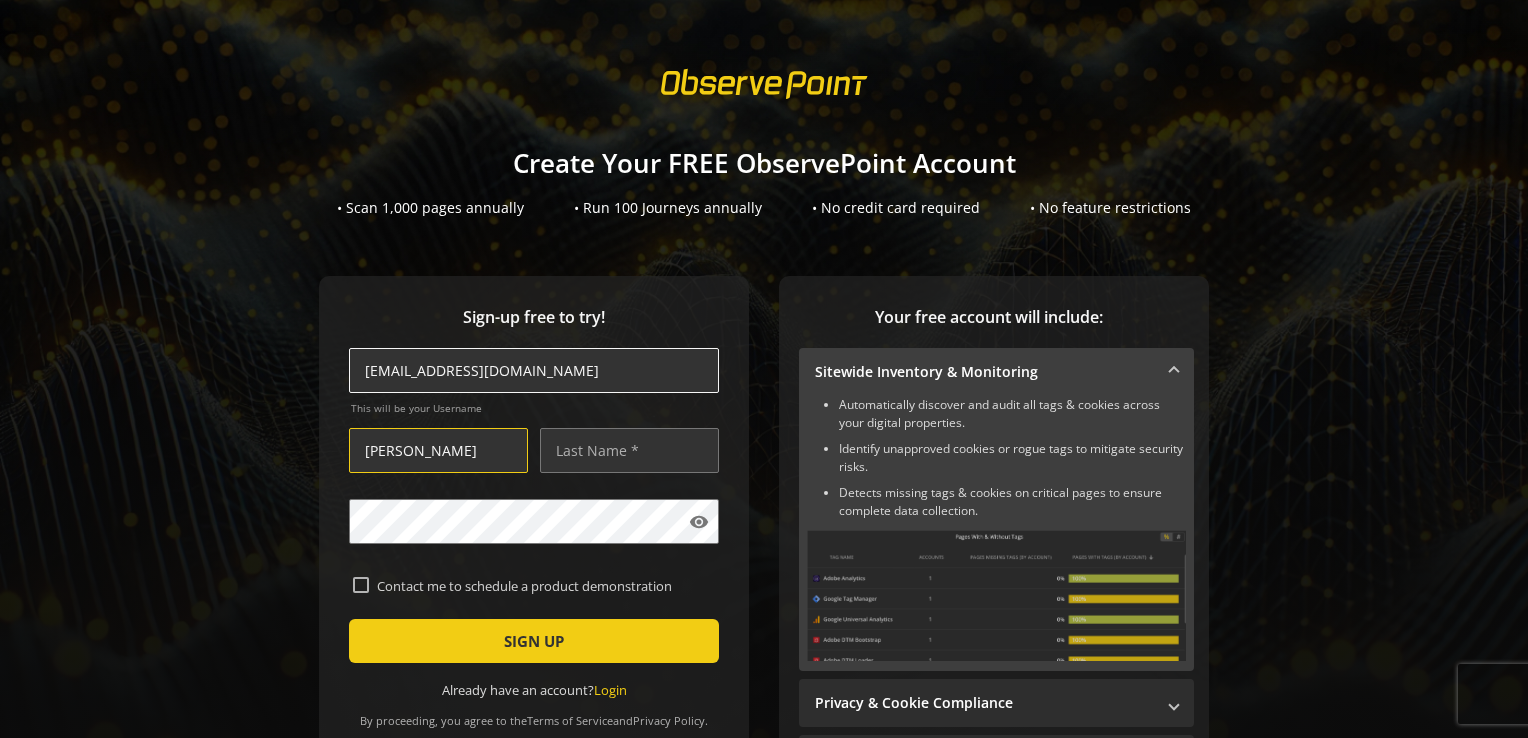 type on "[PERSON_NAME]" 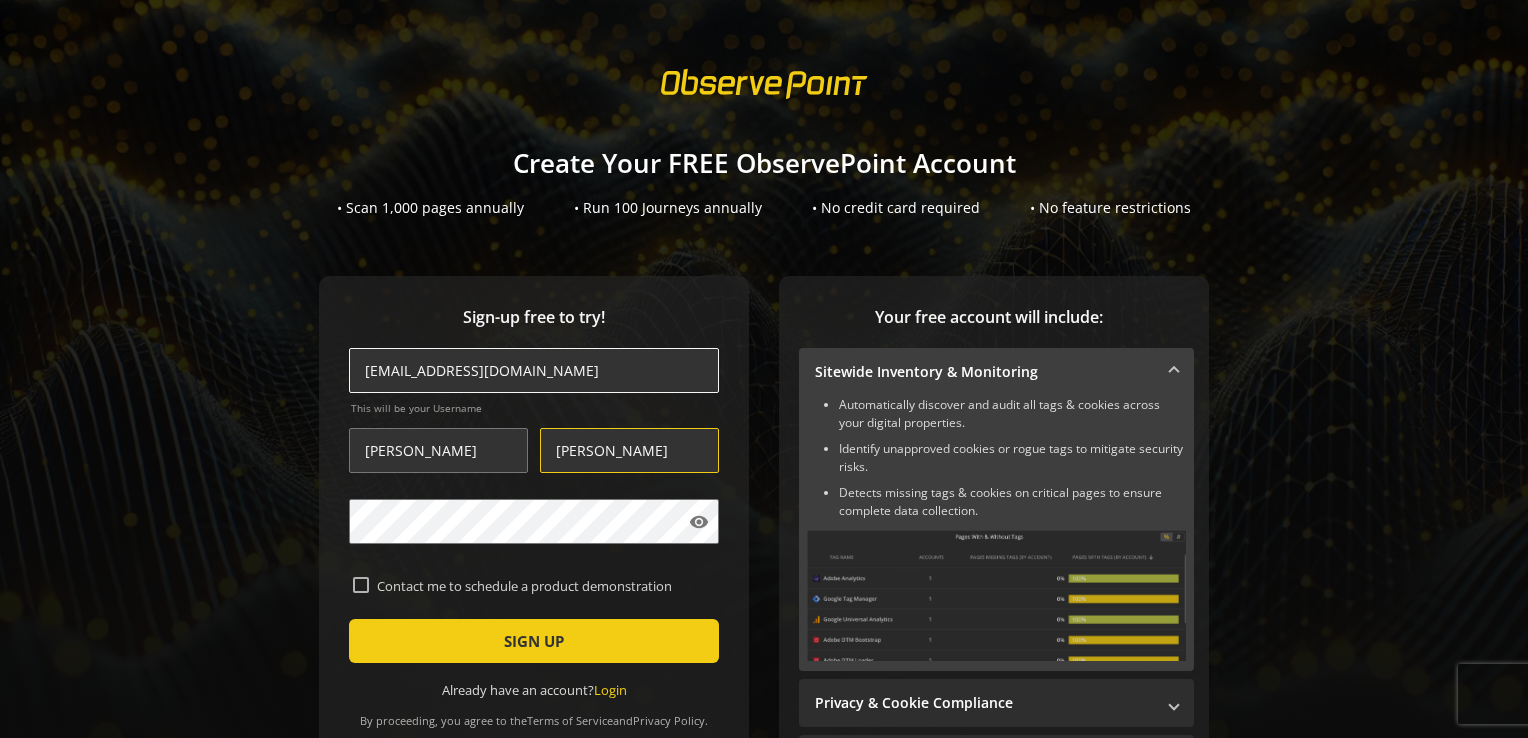 type on "[PERSON_NAME]" 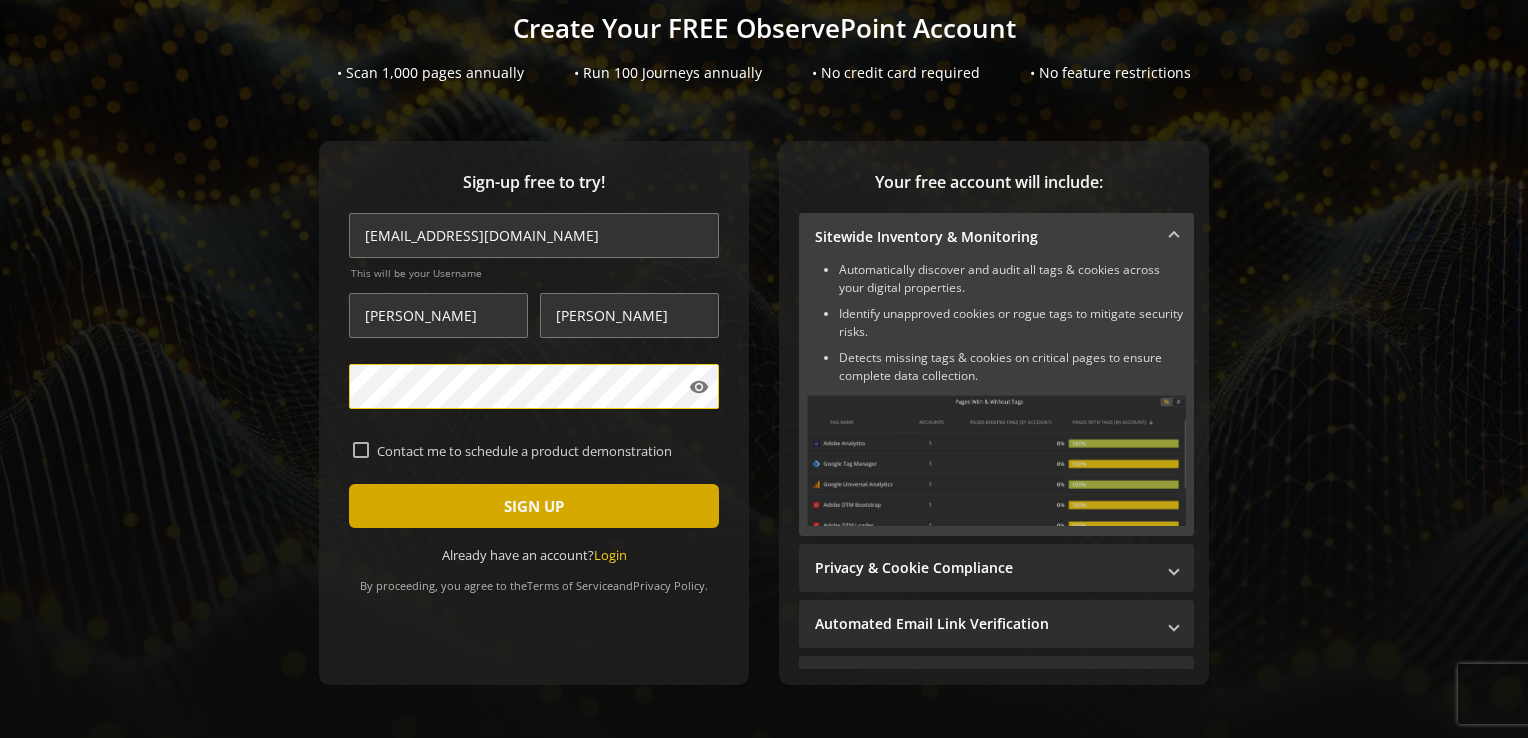 scroll, scrollTop: 134, scrollLeft: 0, axis: vertical 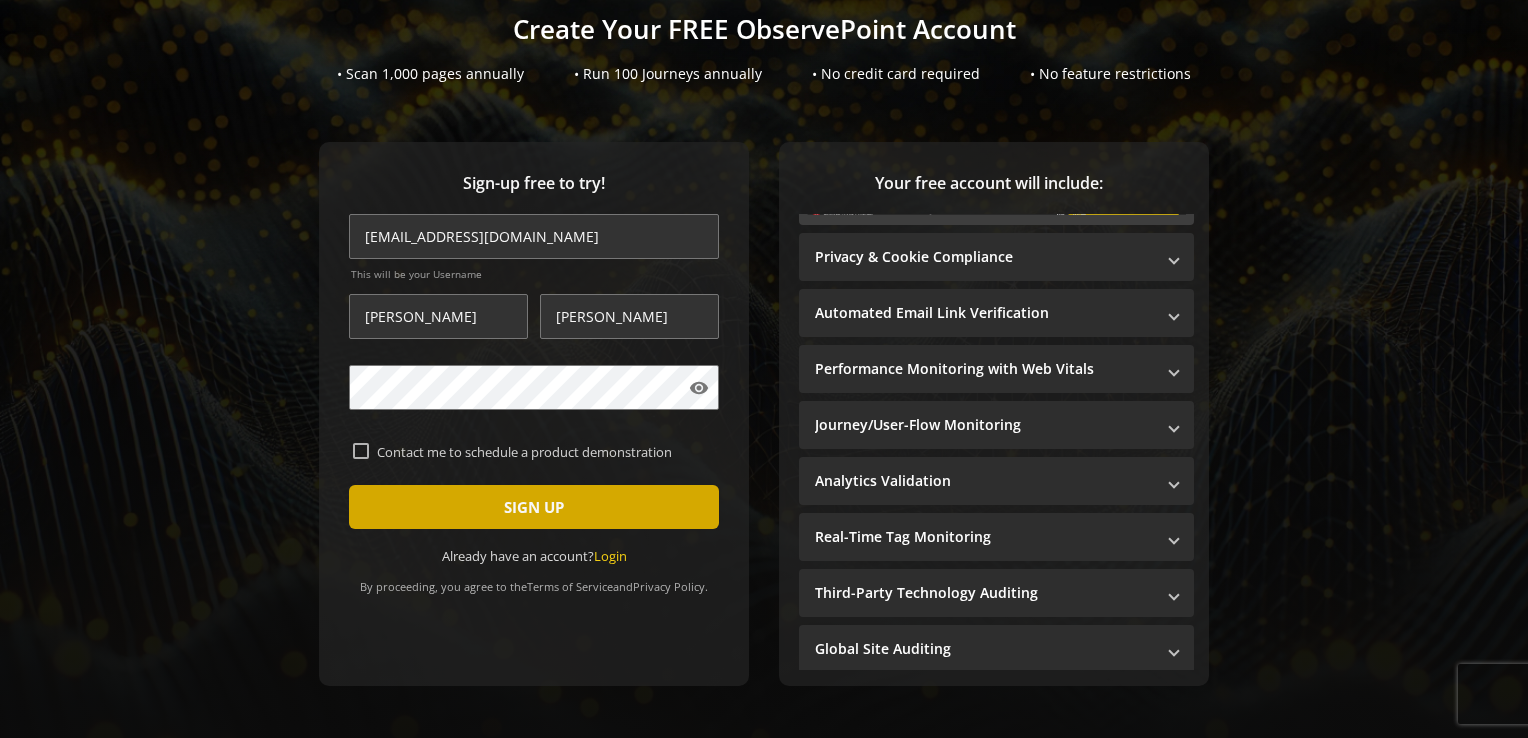 click at bounding box center [534, 507] 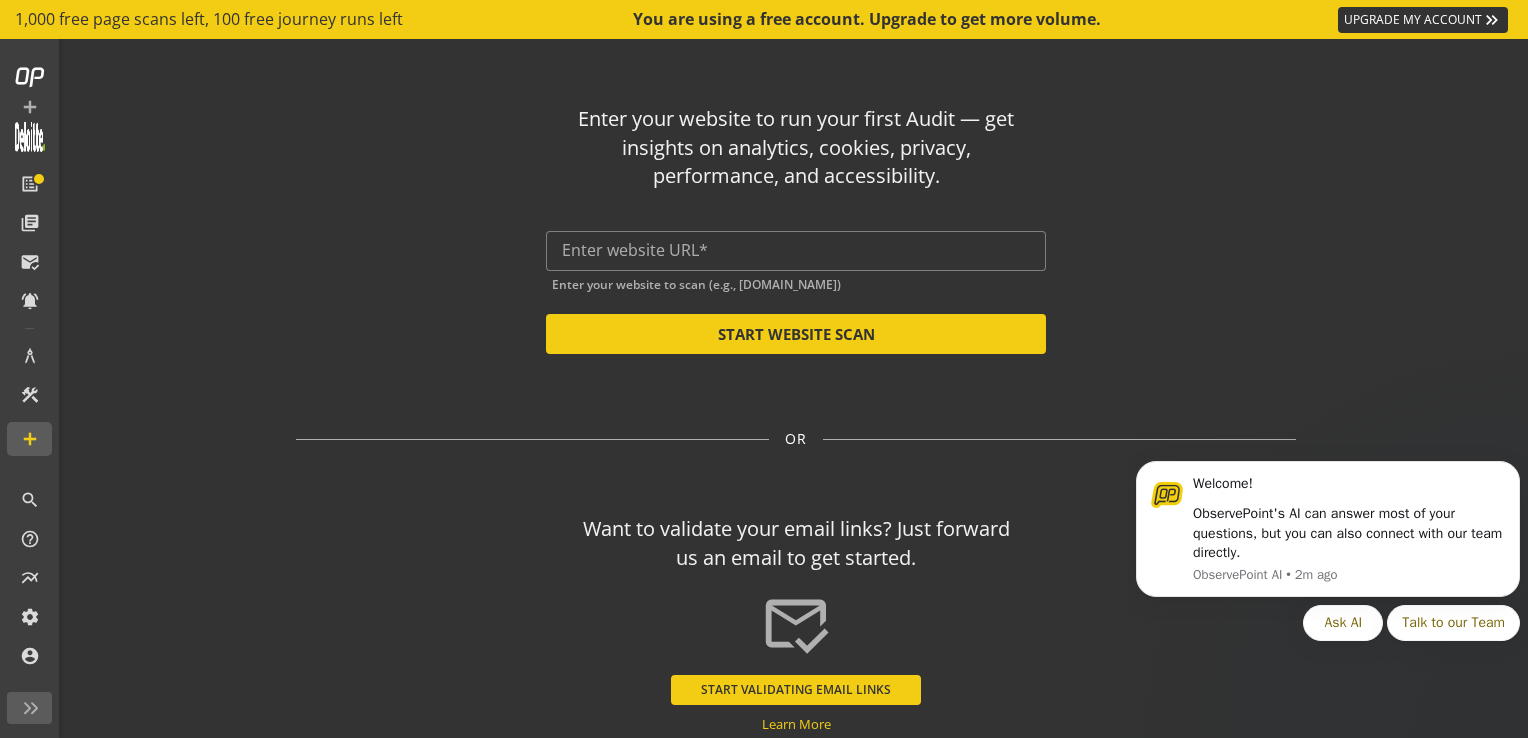 scroll, scrollTop: 0, scrollLeft: 0, axis: both 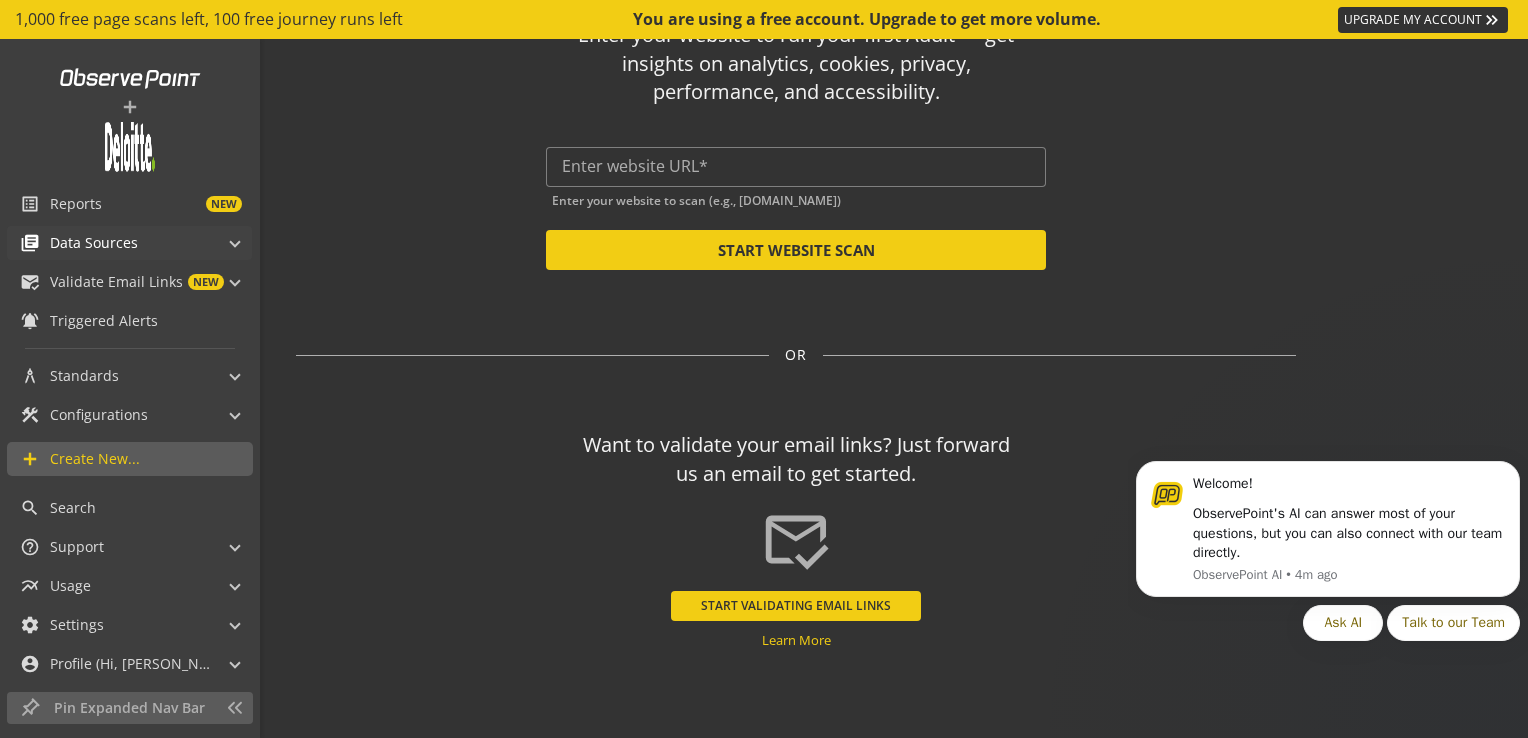 click at bounding box center (235, 240) 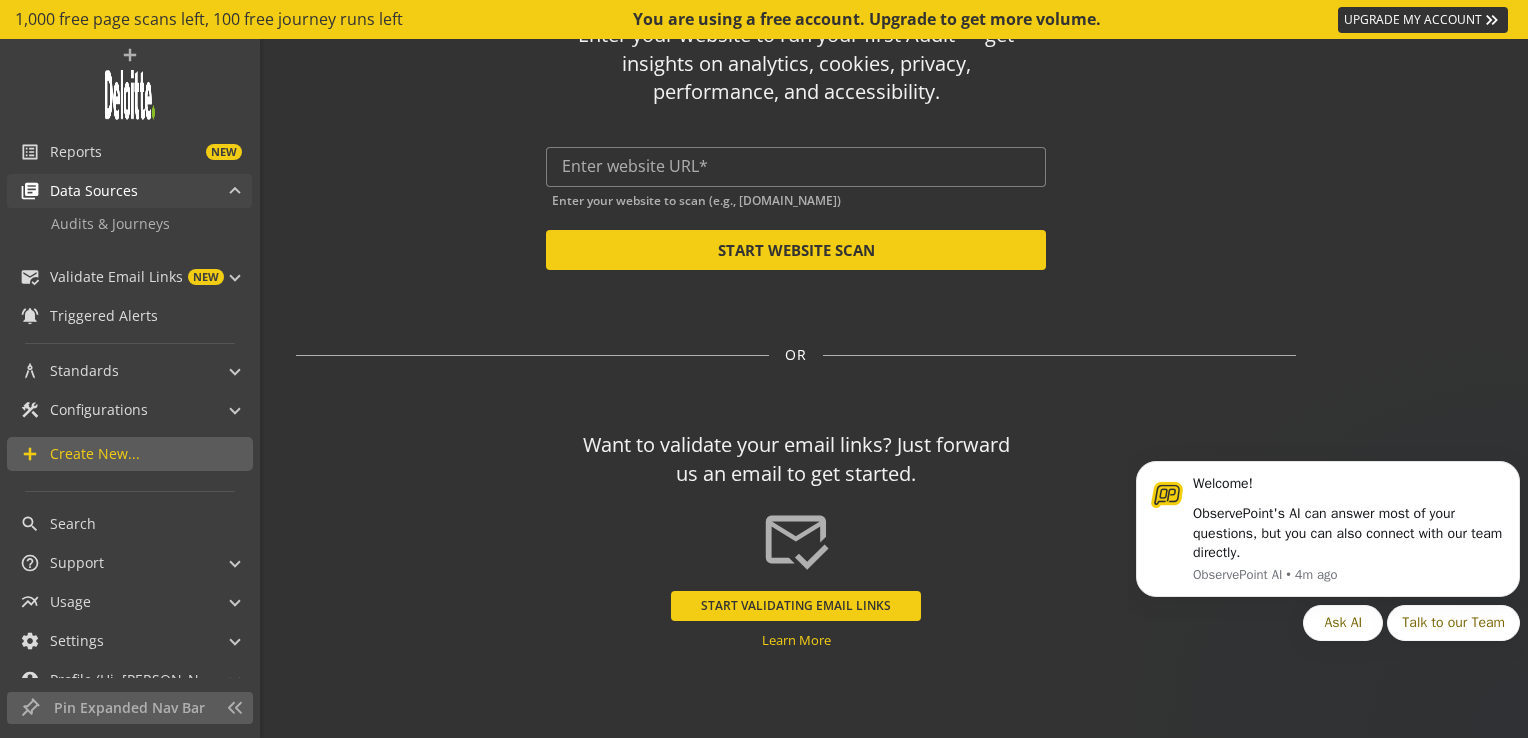 scroll, scrollTop: 54, scrollLeft: 0, axis: vertical 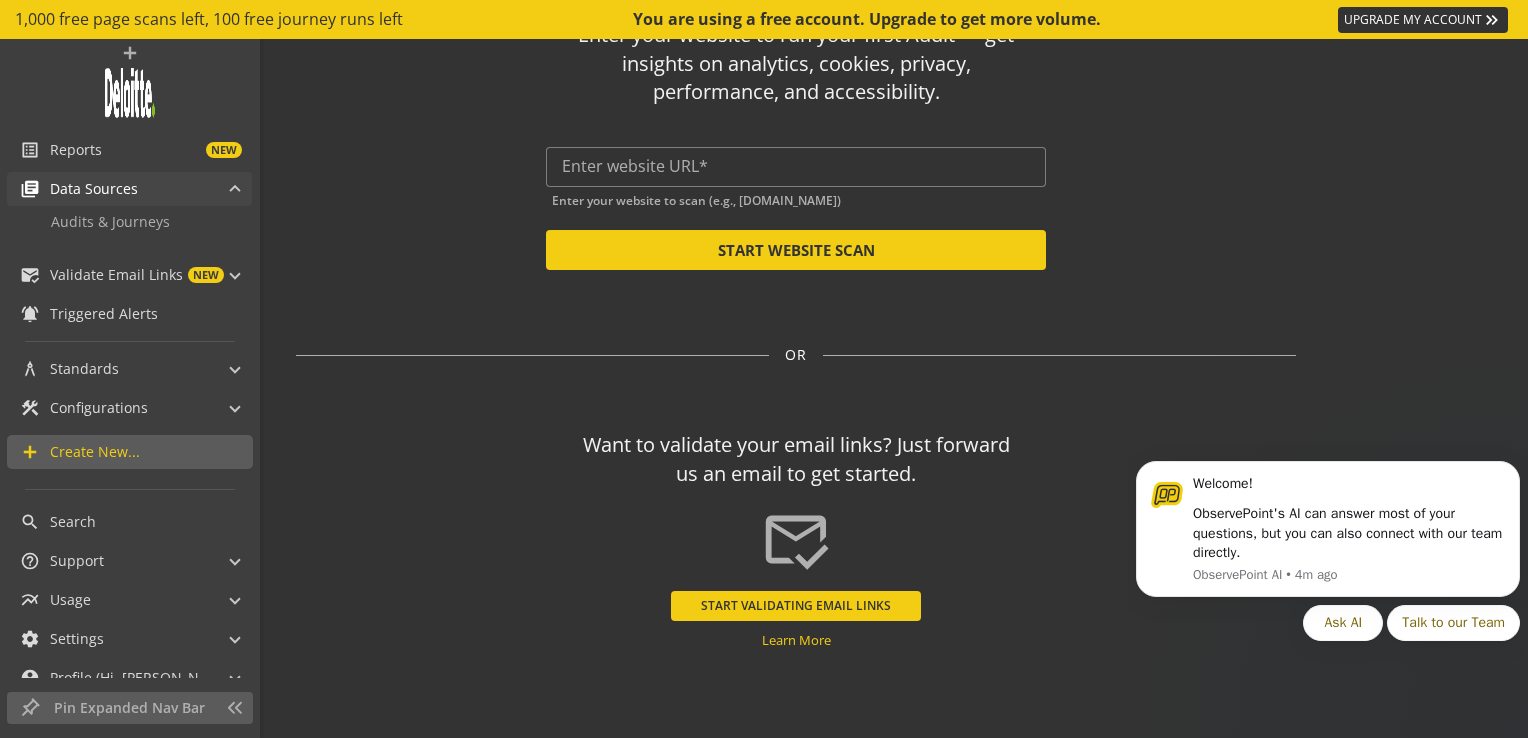 click at bounding box center (235, 191) 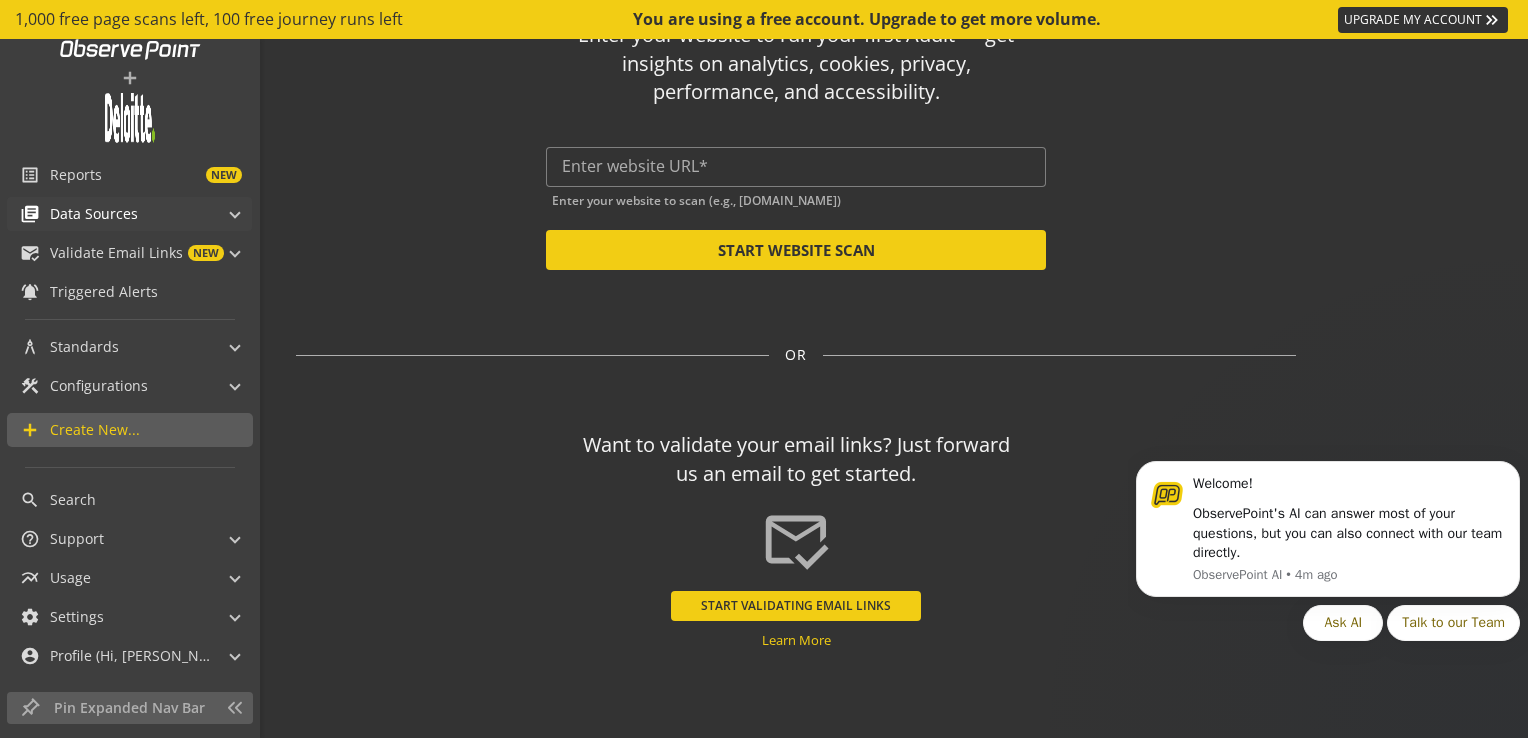 scroll, scrollTop: 28, scrollLeft: 0, axis: vertical 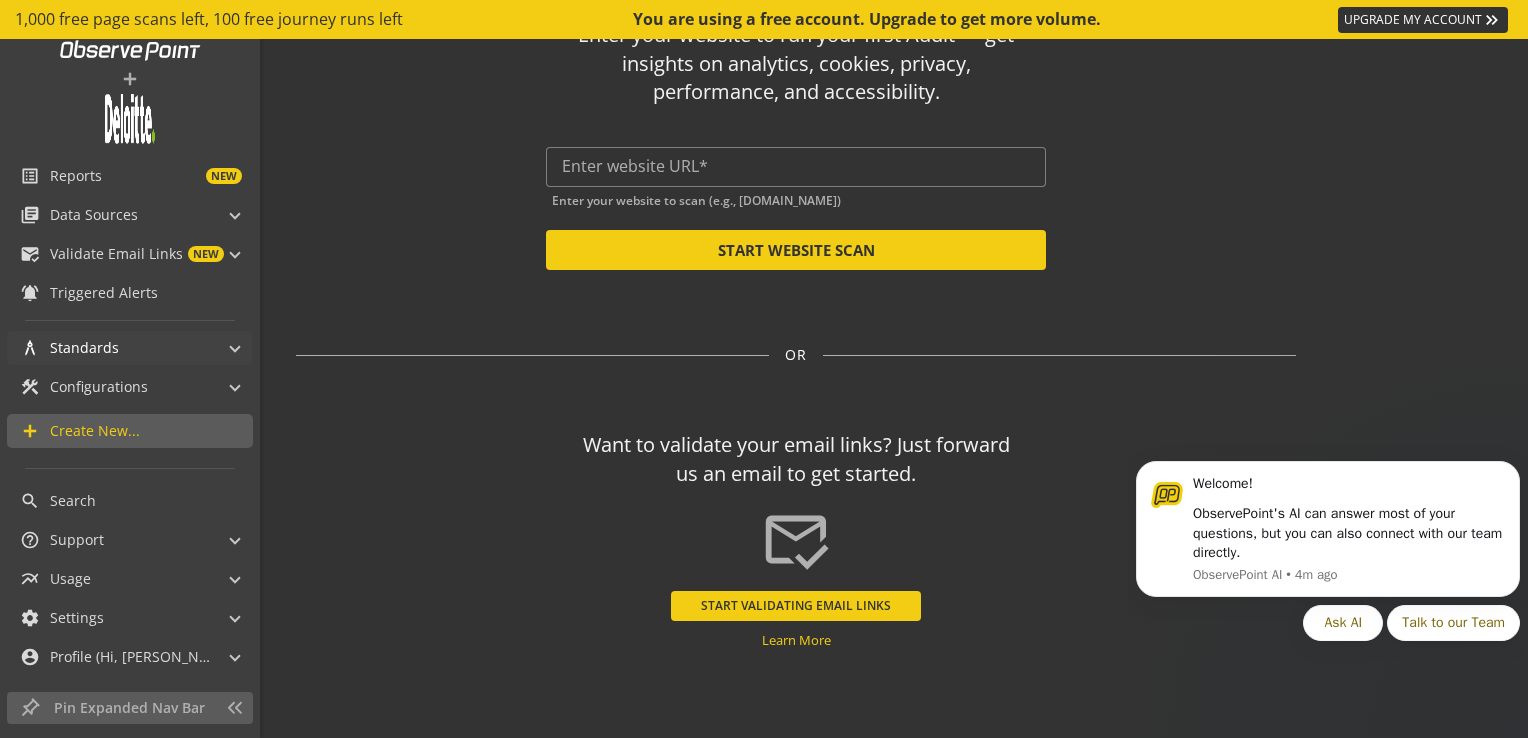 click on "architecture Standards" at bounding box center (125, 348) 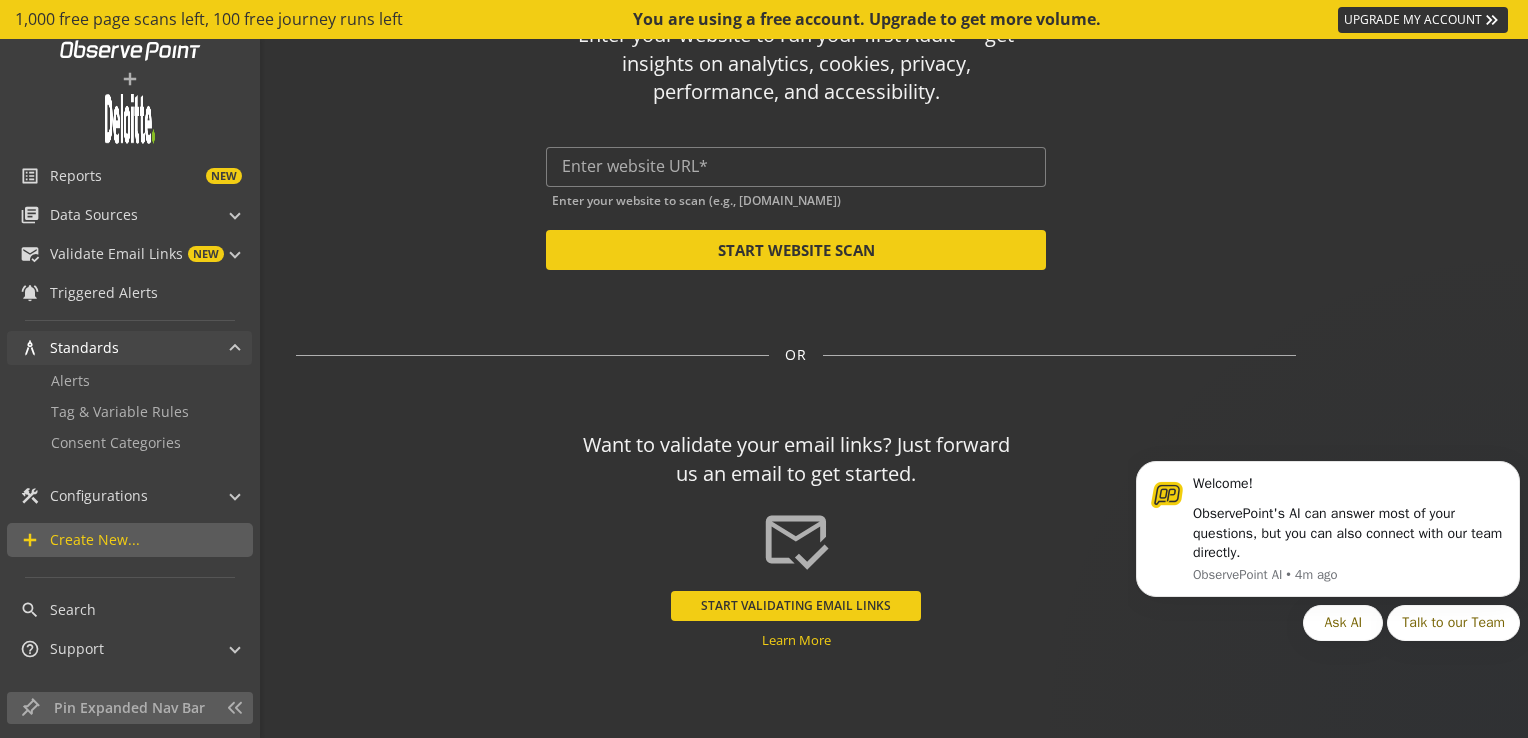 scroll, scrollTop: 135, scrollLeft: 0, axis: vertical 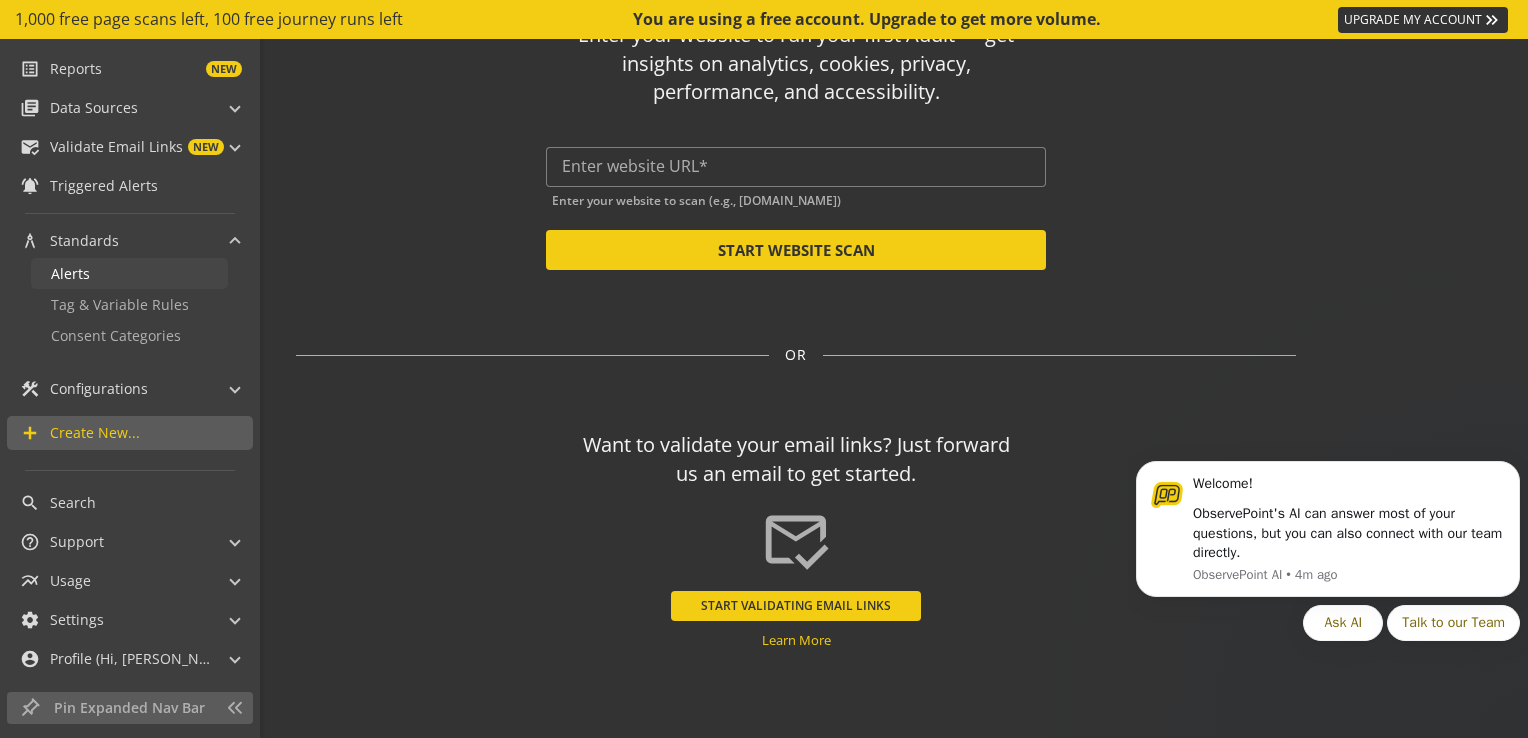 click on "Alerts" at bounding box center [129, 273] 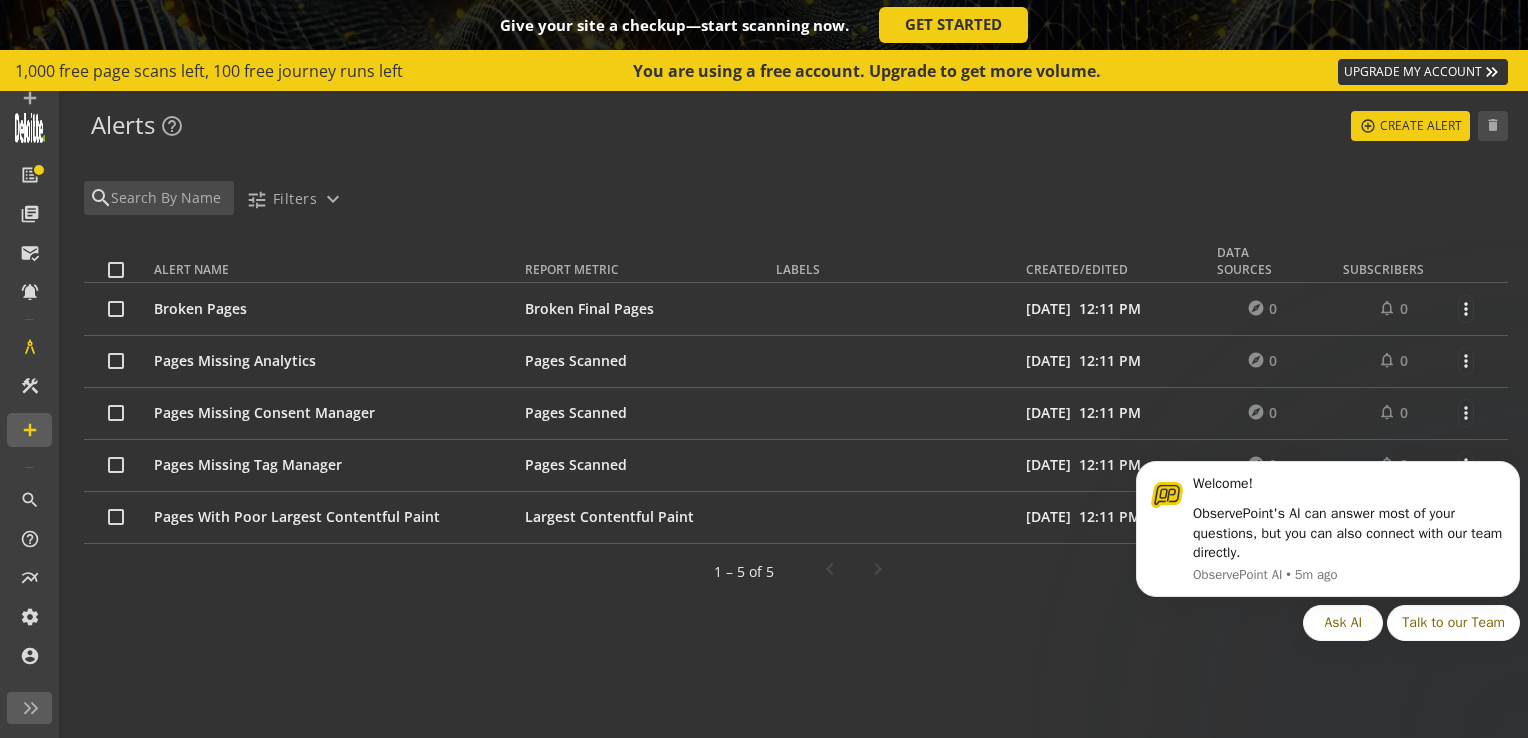 scroll, scrollTop: 60, scrollLeft: 0, axis: vertical 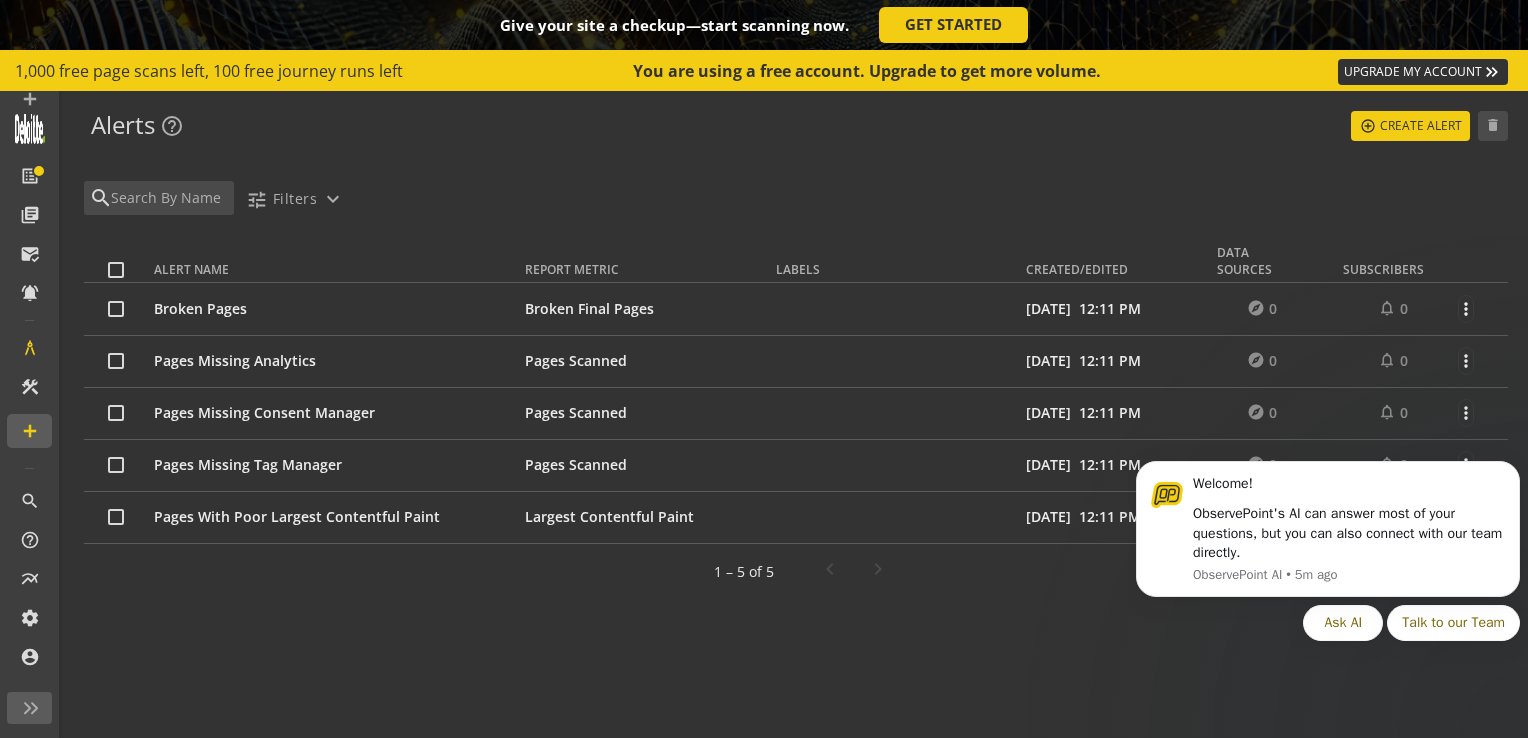 click on "Broken Final Pages" 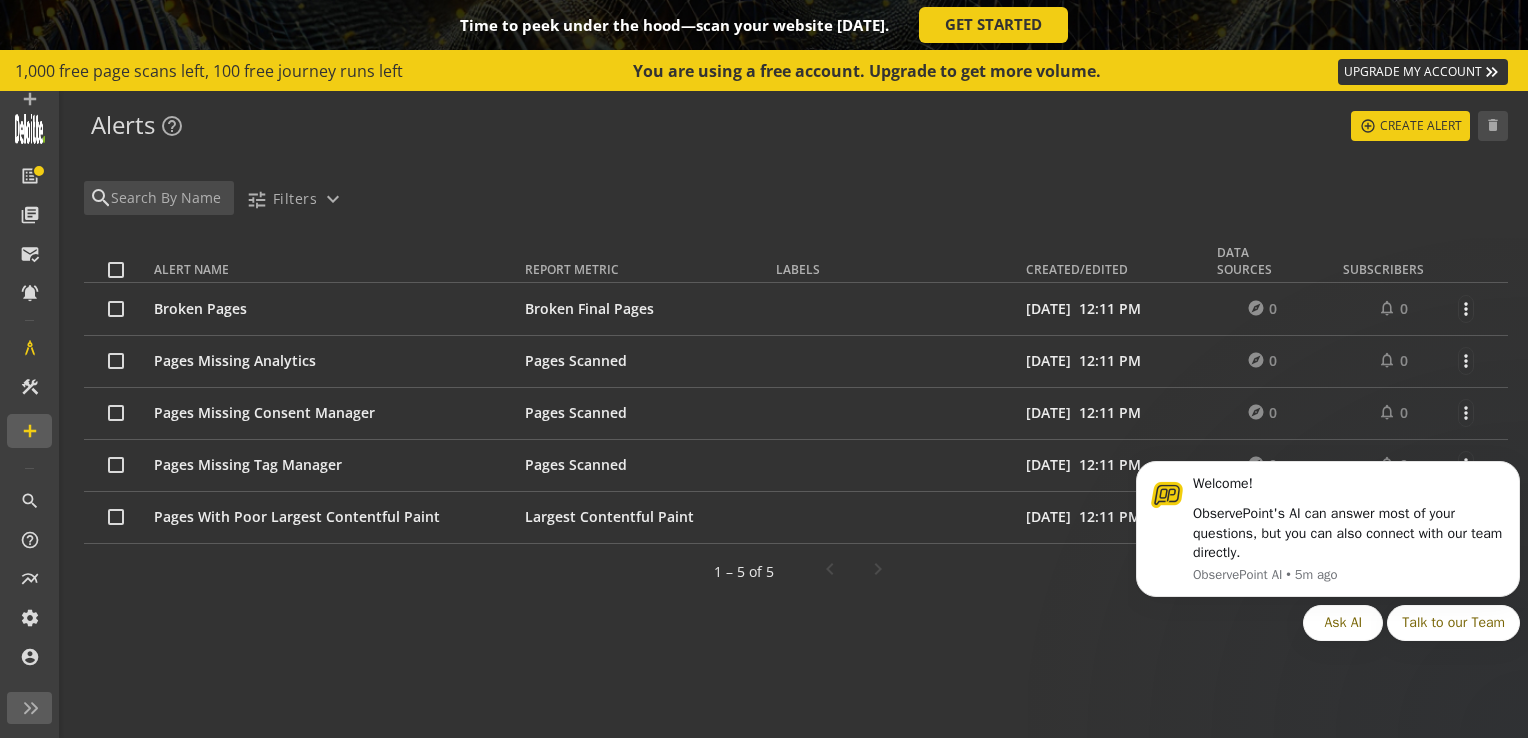 click on "Broken Pages" 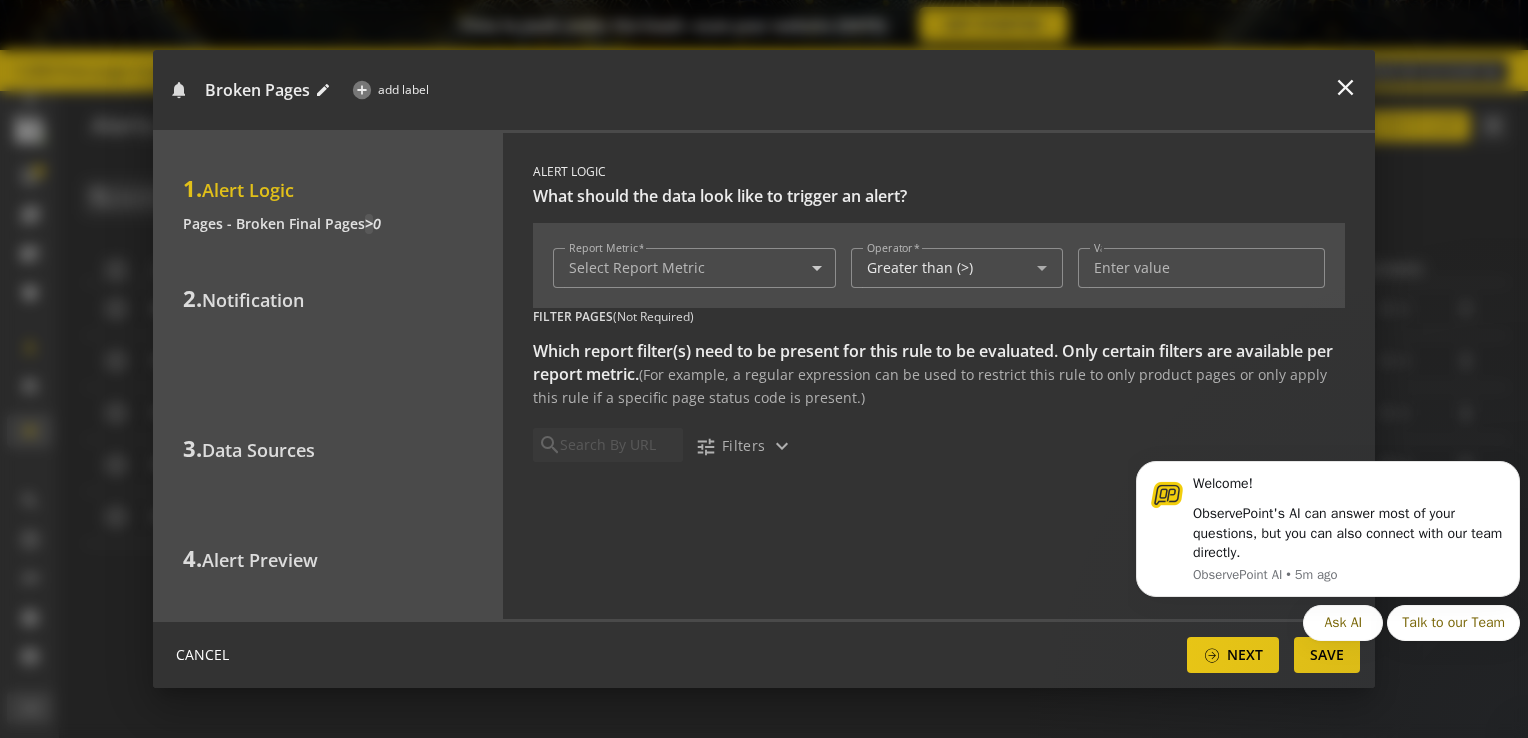 type on "Pages - Broken Final Pages" 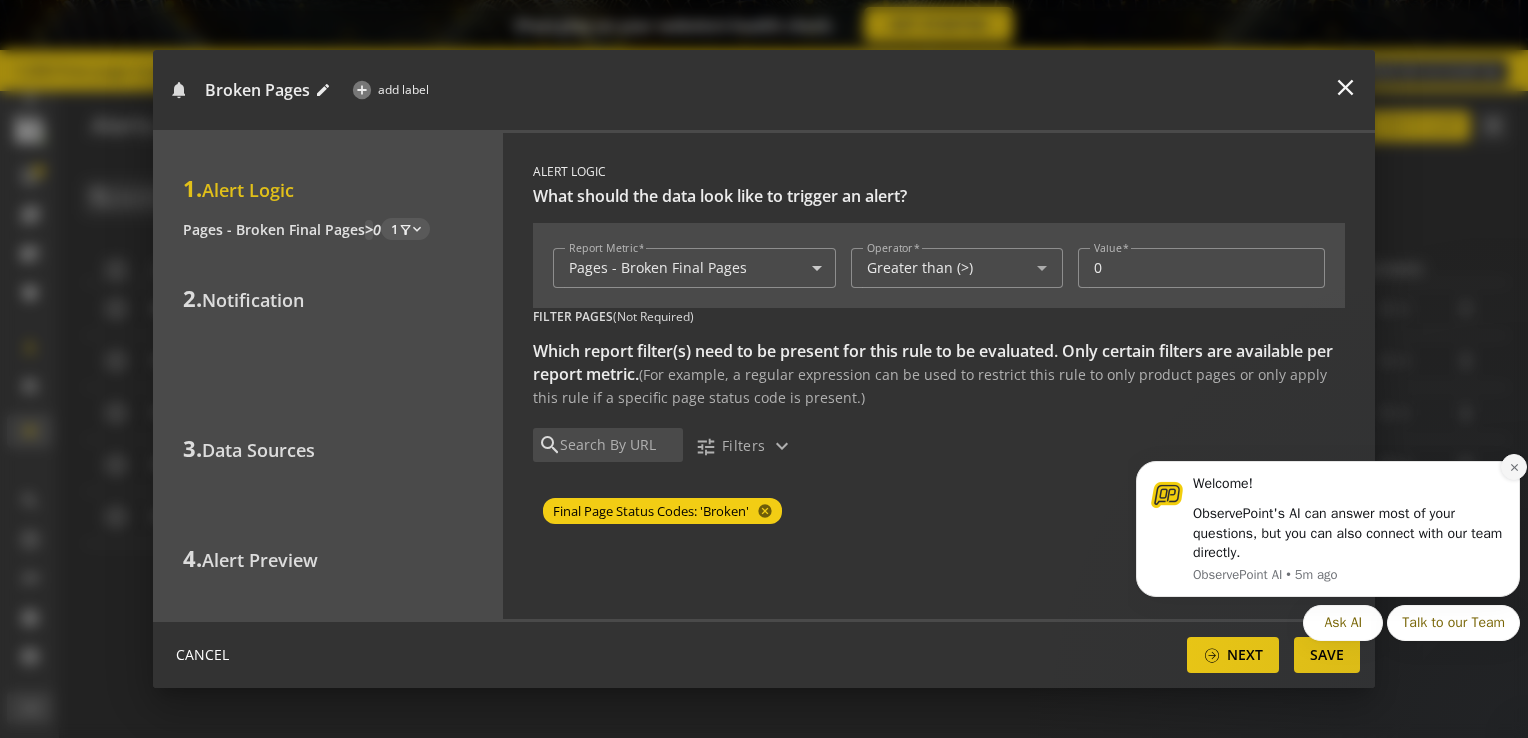 click 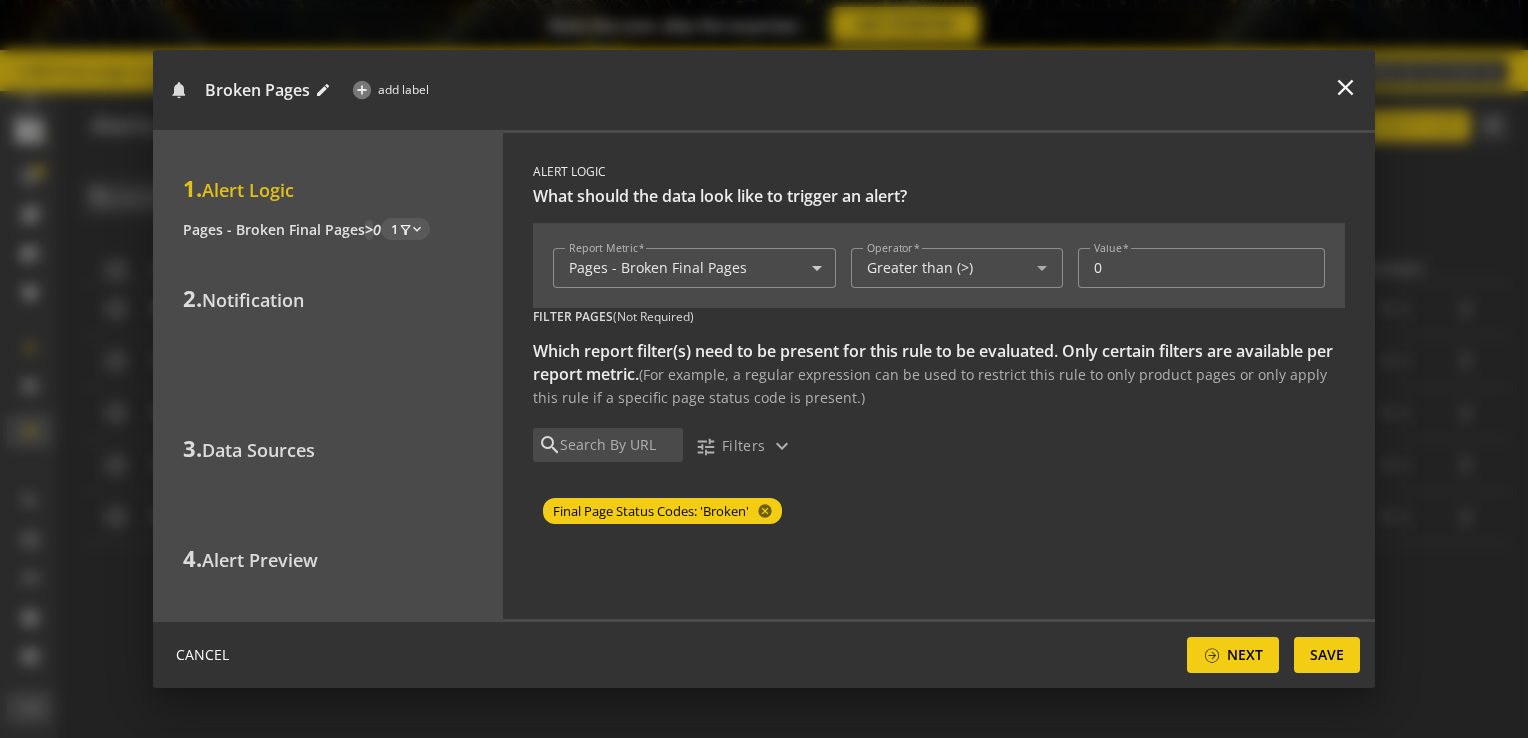 click on "0 more  expand_more add_circle add label" 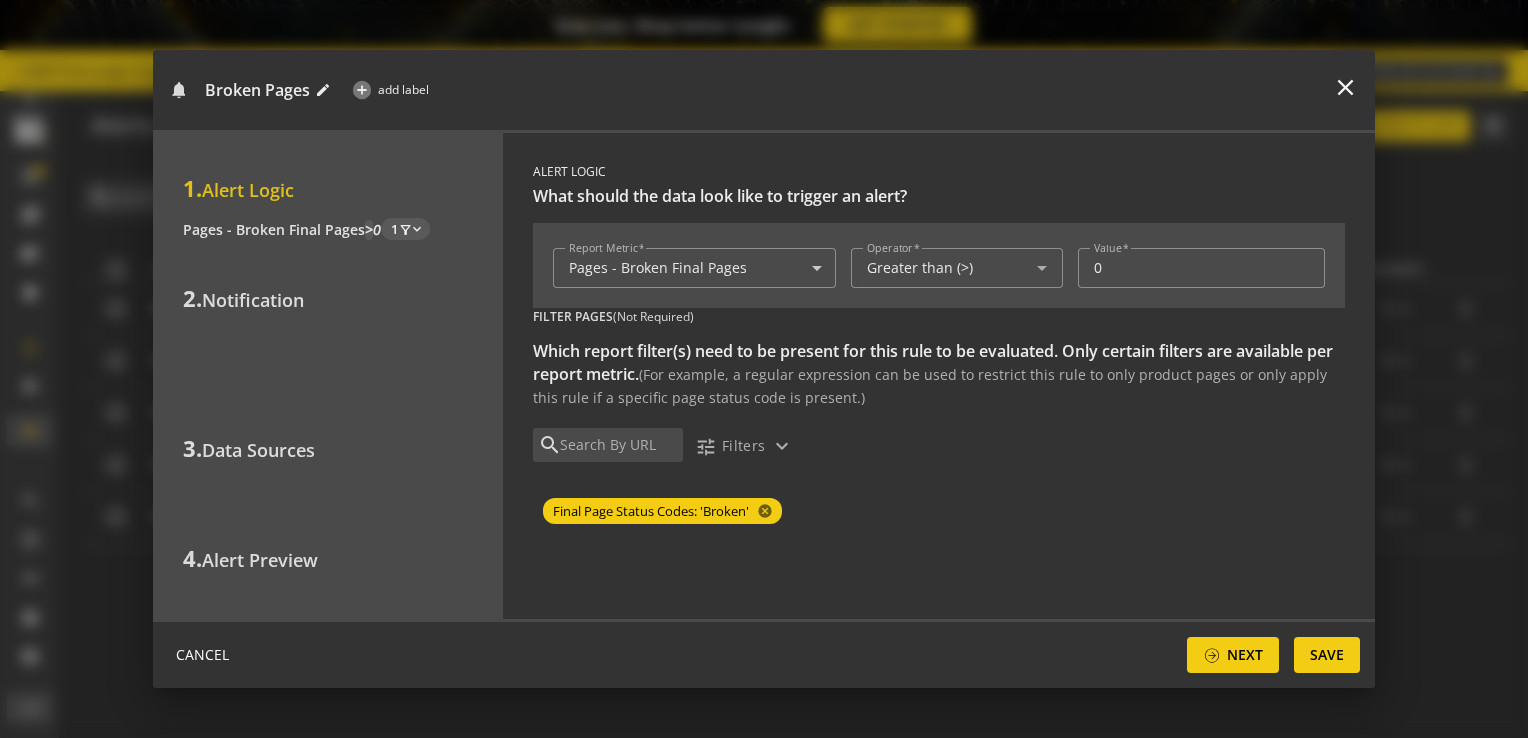 scroll, scrollTop: 60, scrollLeft: 0, axis: vertical 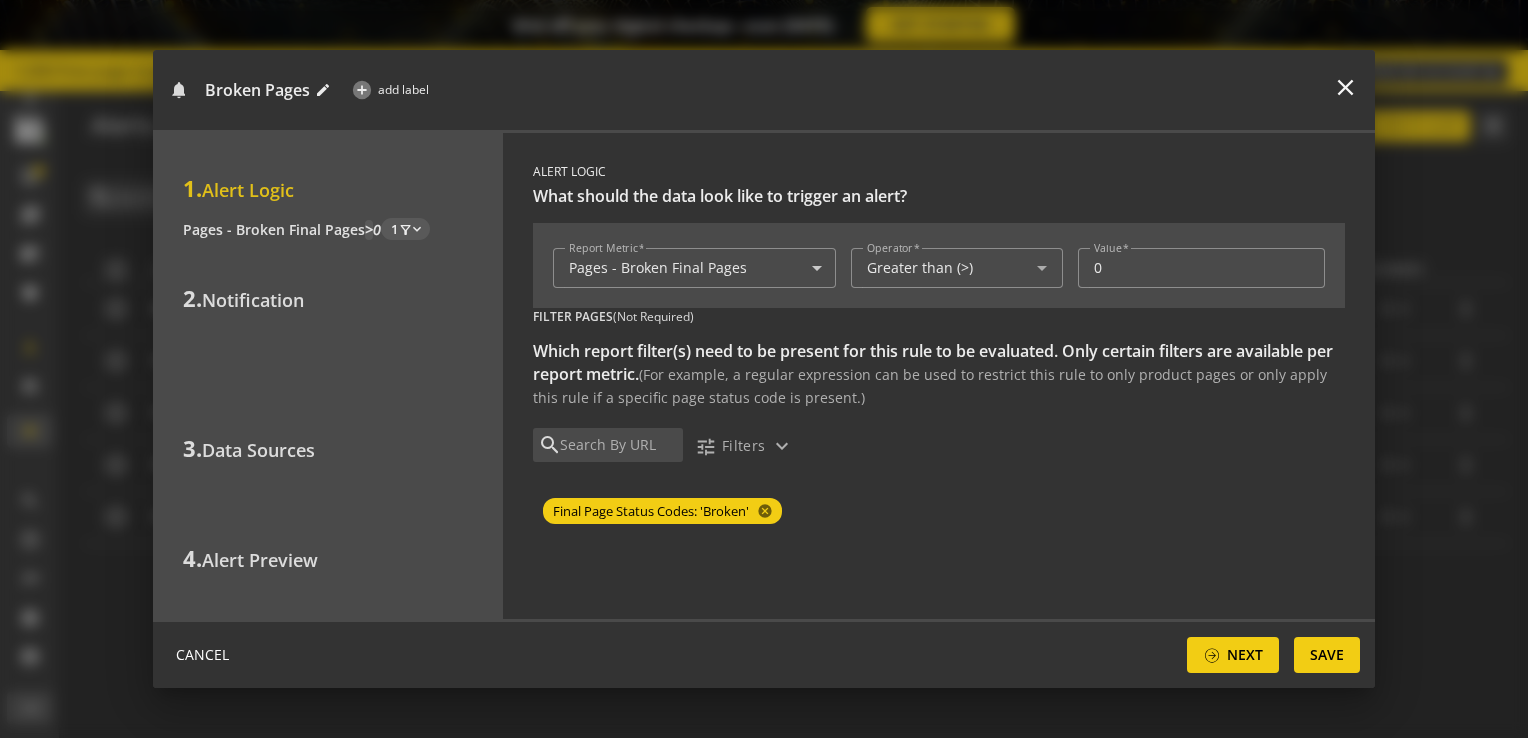 click on "Final Page Status Codes: 'Broken' cancel" 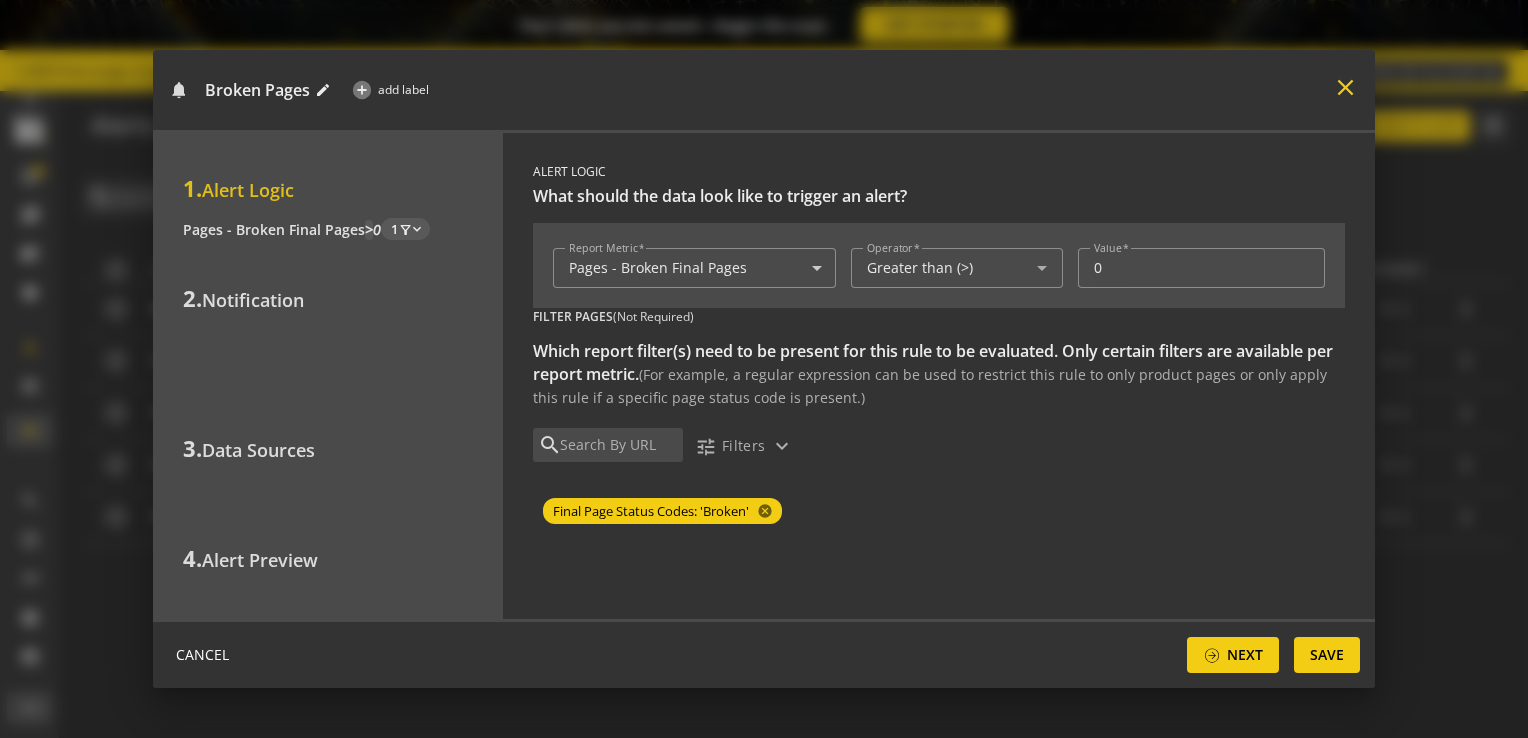 click on "close" 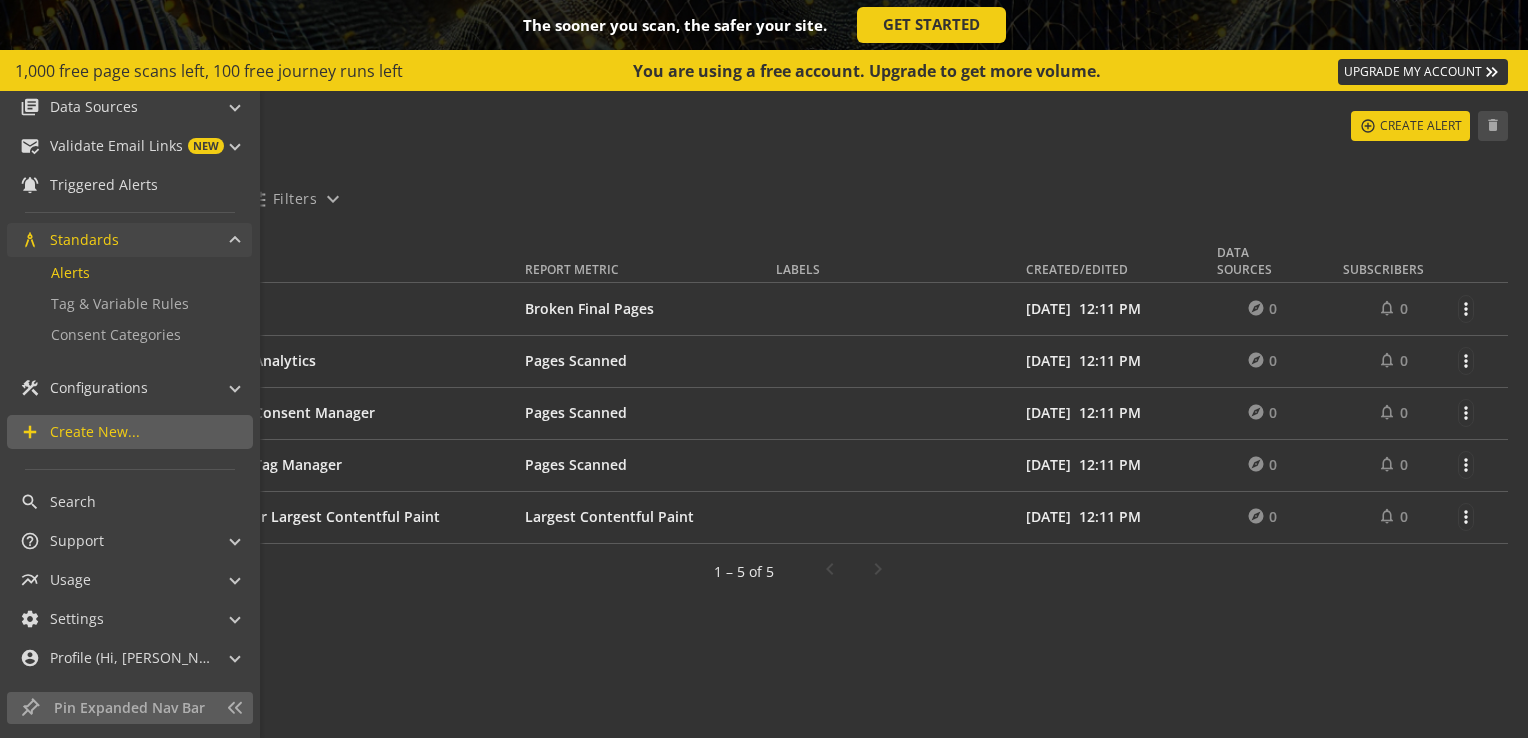 scroll, scrollTop: 188, scrollLeft: 0, axis: vertical 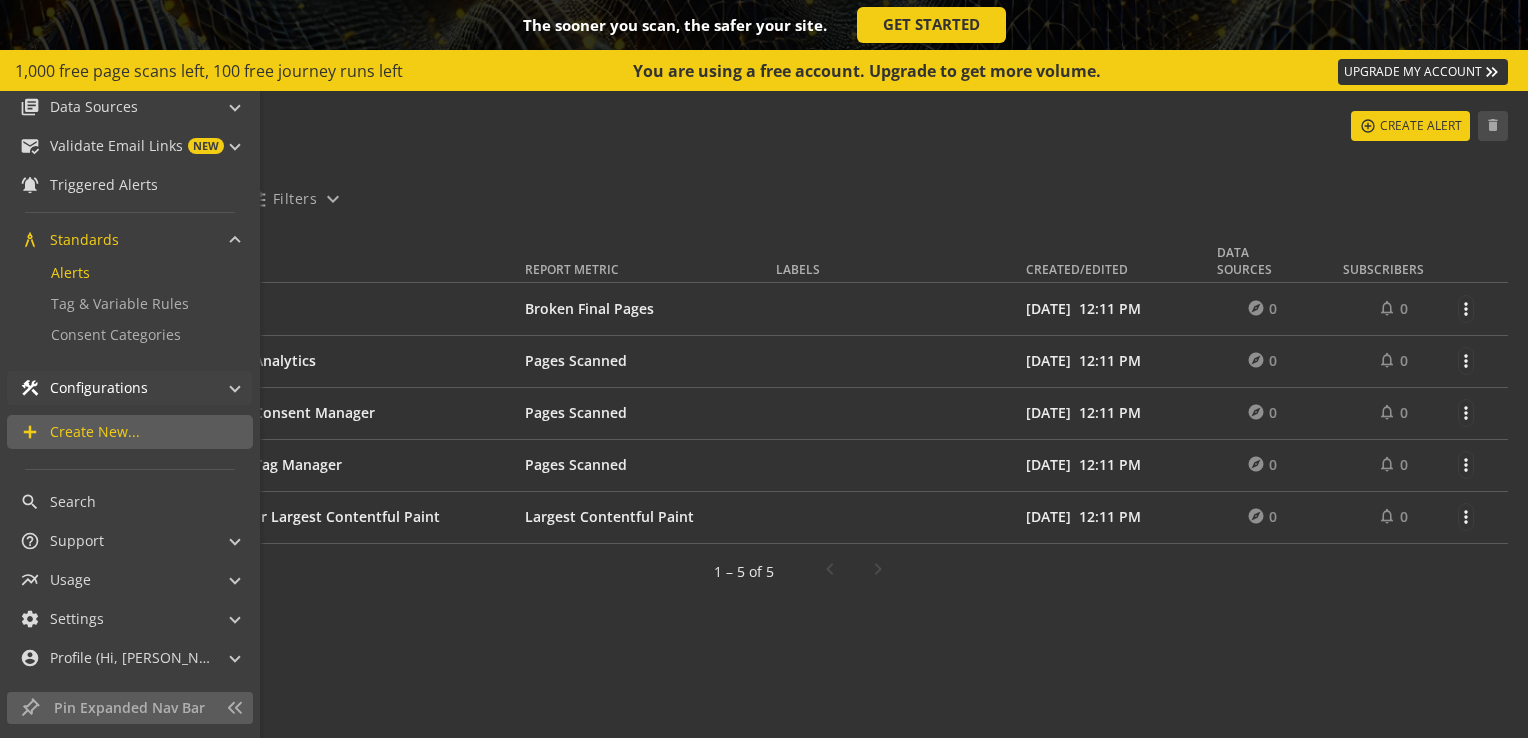 click on "Configurations" at bounding box center [99, 388] 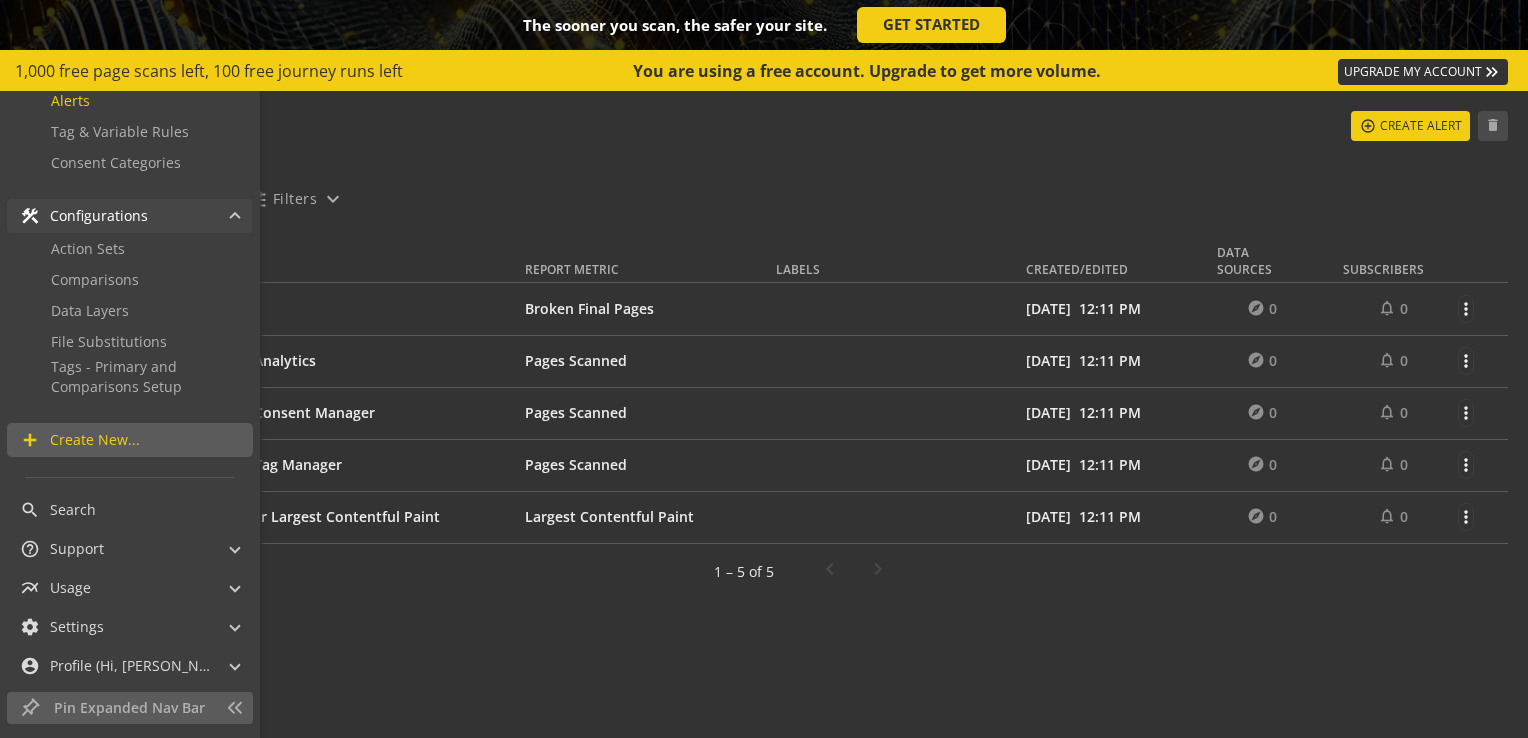 scroll, scrollTop: 360, scrollLeft: 0, axis: vertical 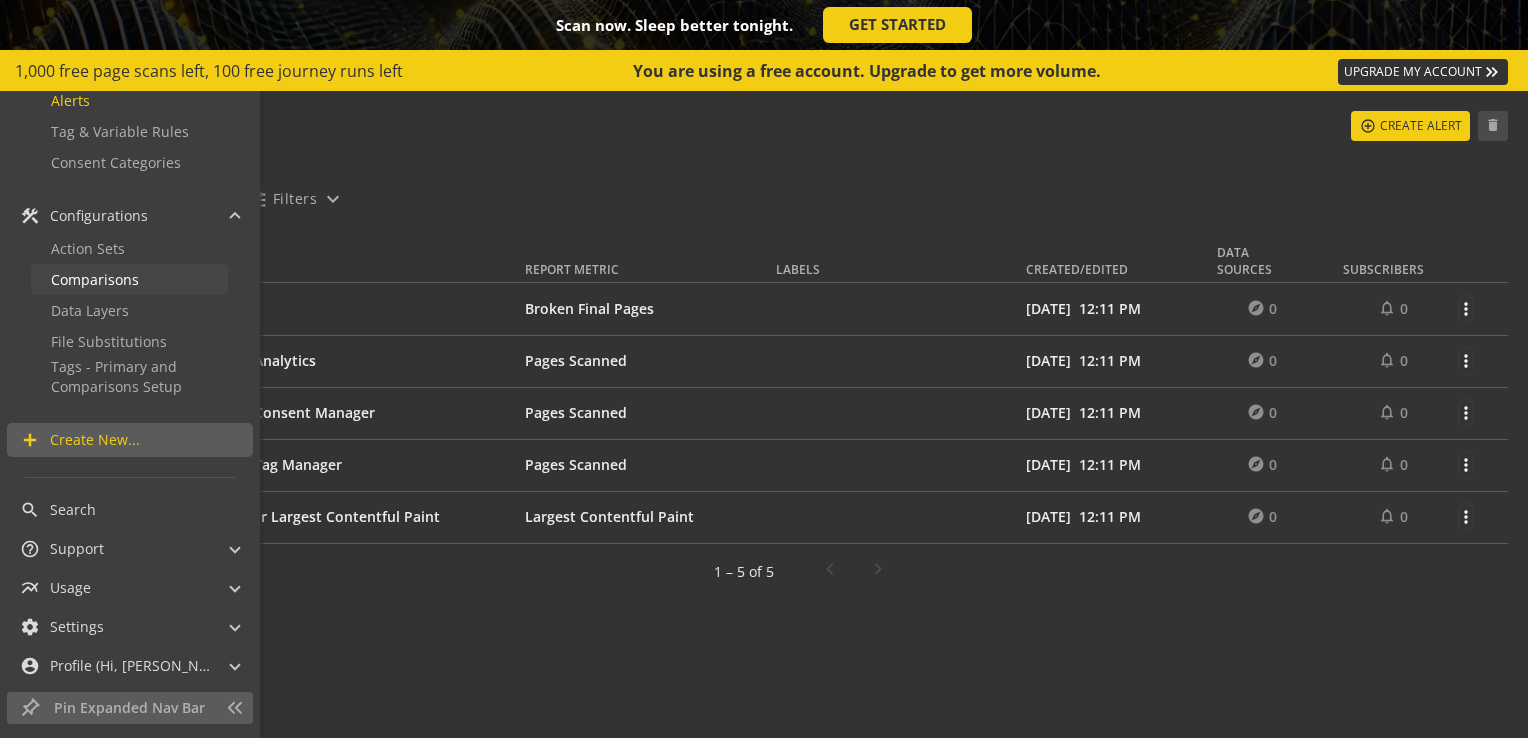 click on "Comparisons" at bounding box center (129, 279) 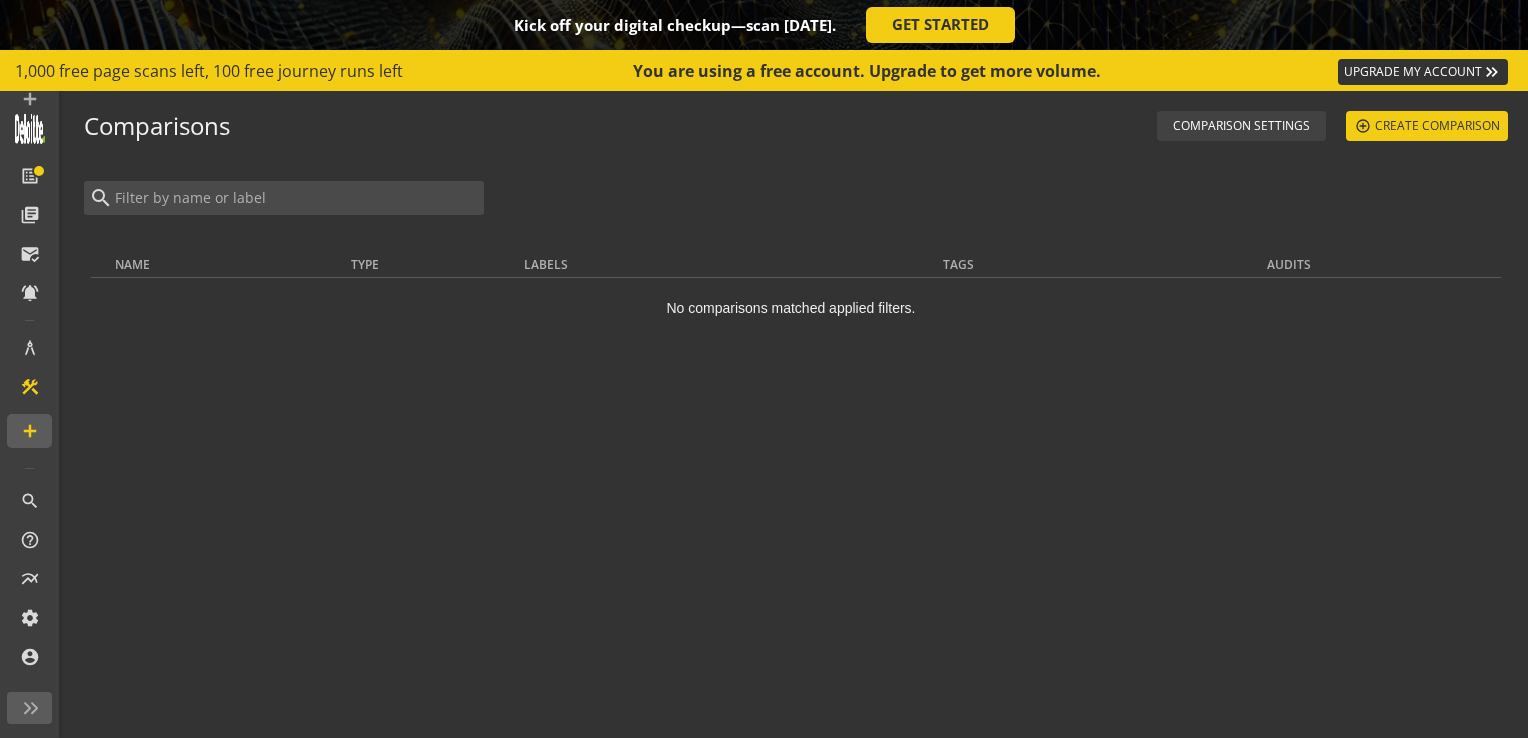 scroll, scrollTop: 60, scrollLeft: 0, axis: vertical 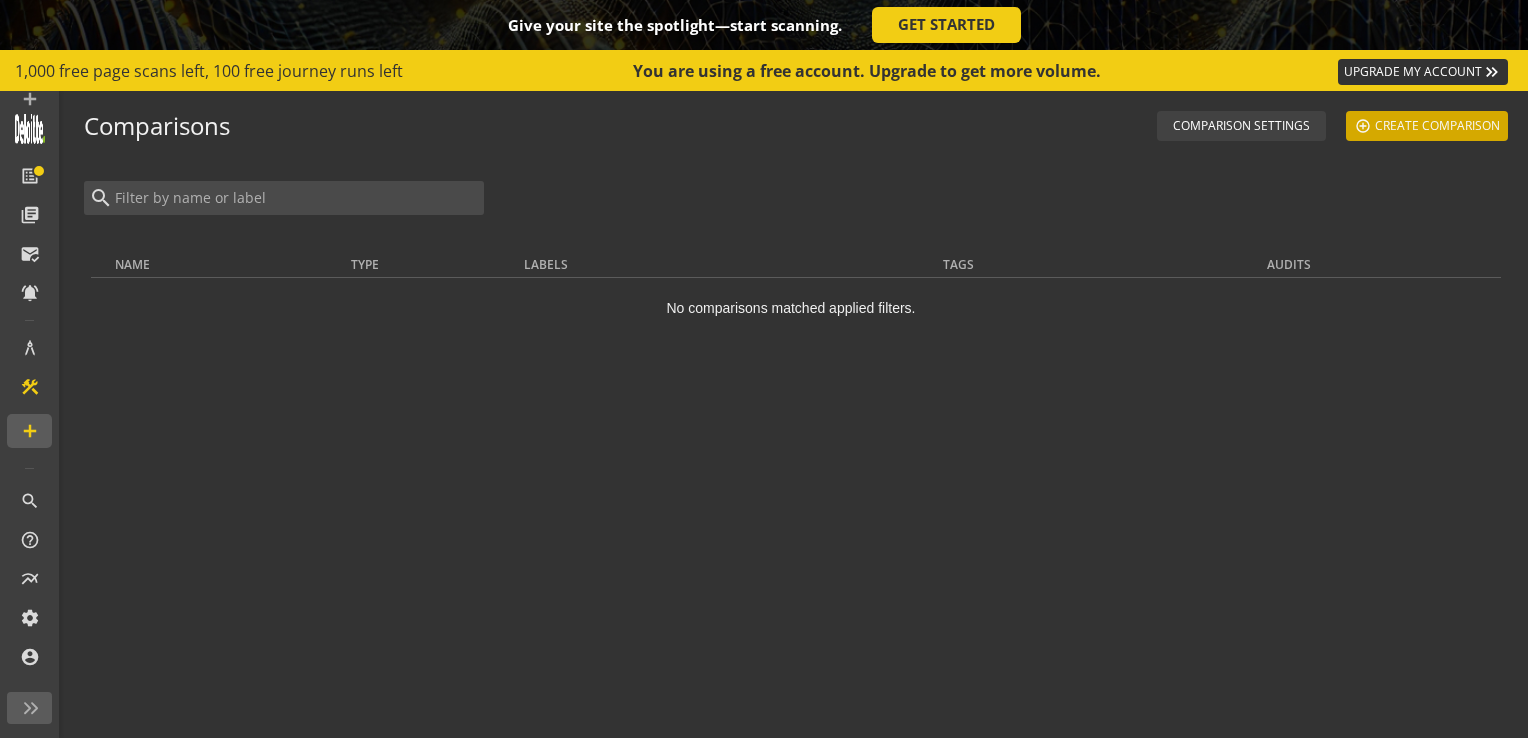 click 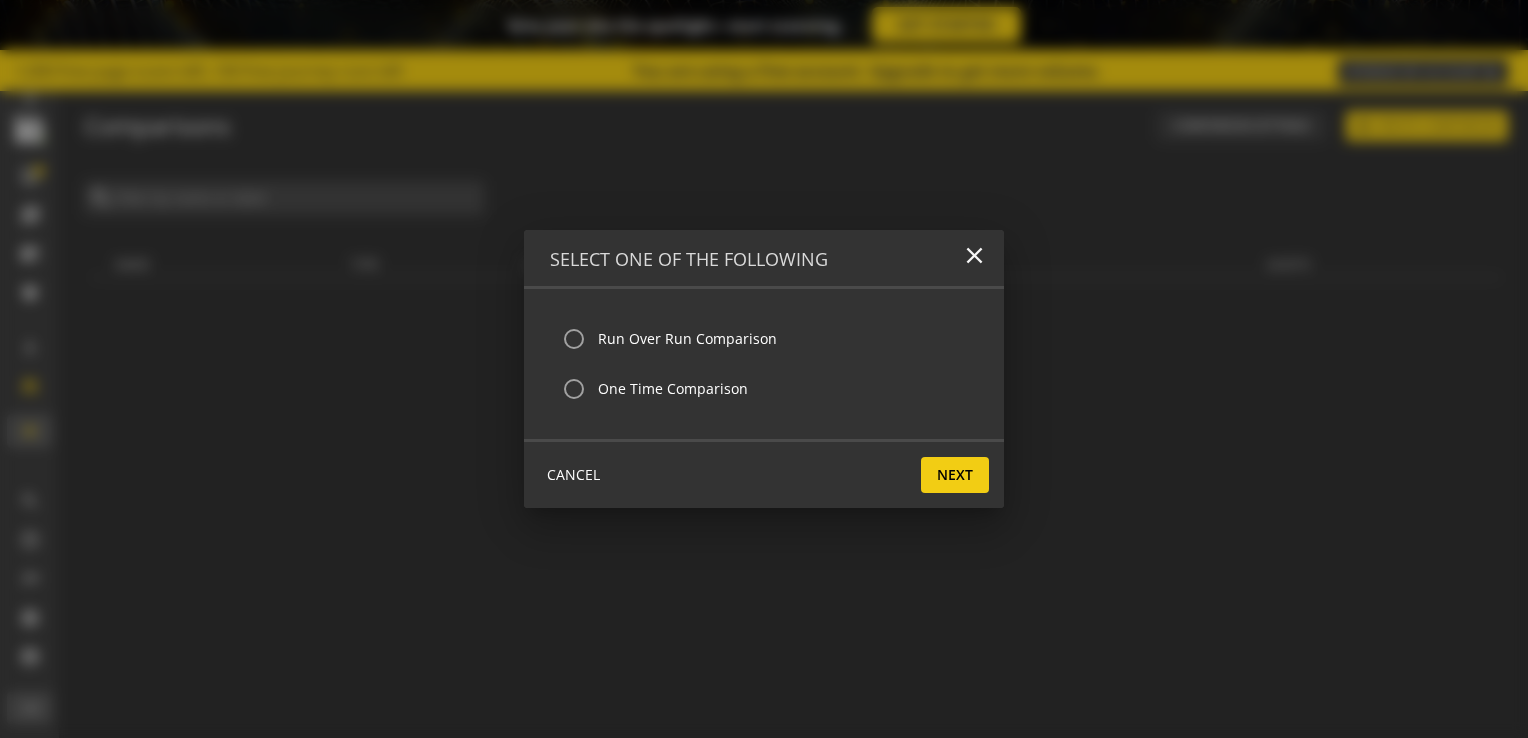 click on "Select one of the following close" at bounding box center [764, 259] 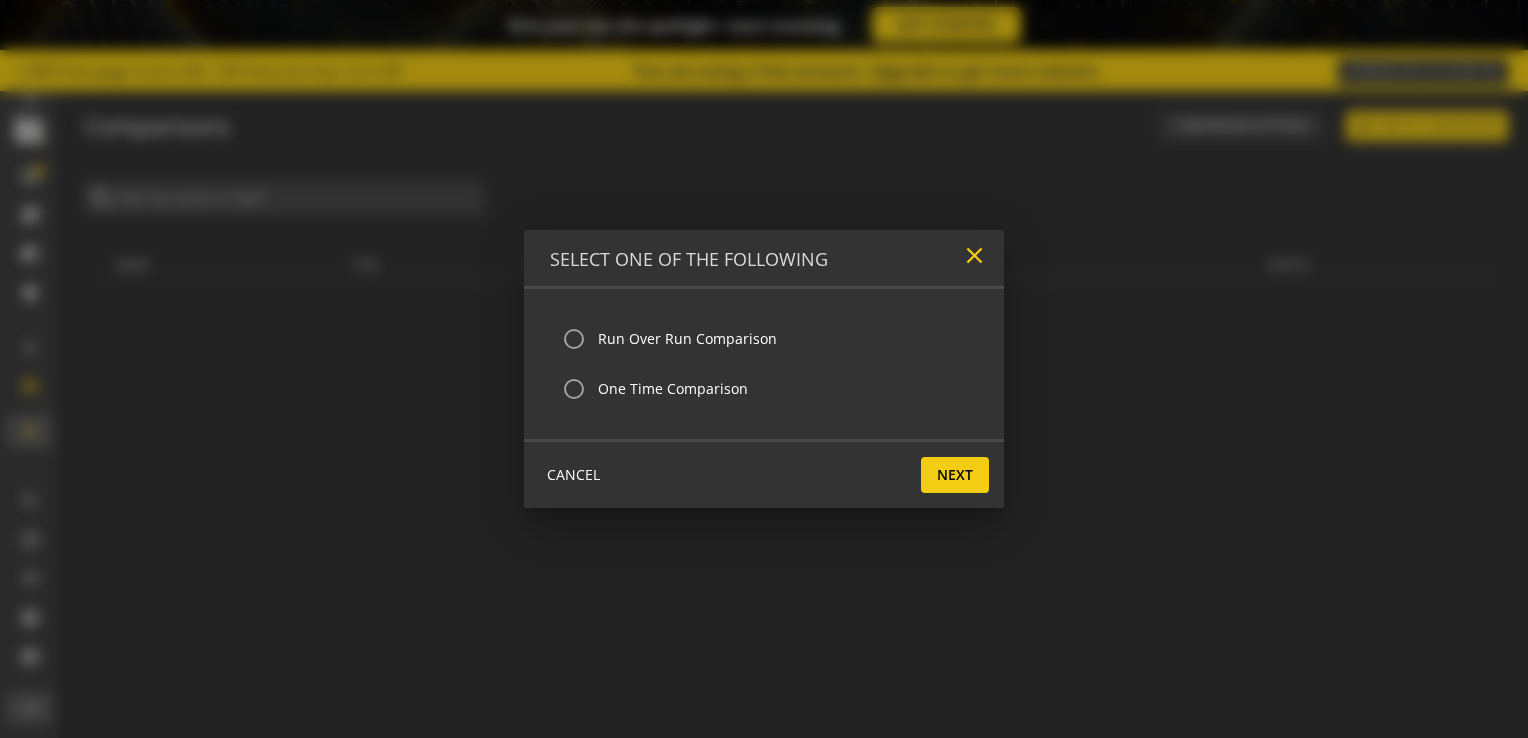click on "close" at bounding box center [974, 255] 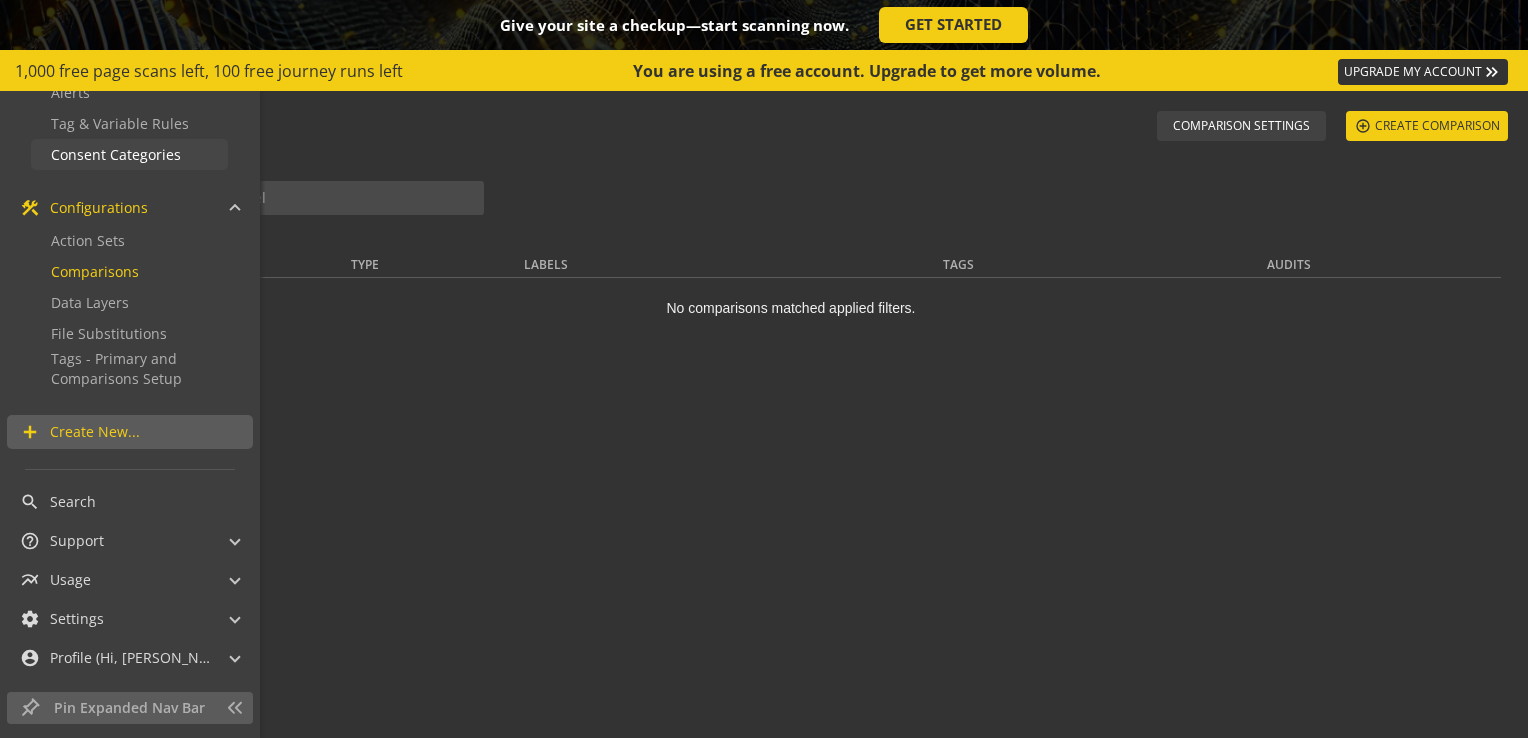 scroll, scrollTop: 0, scrollLeft: 0, axis: both 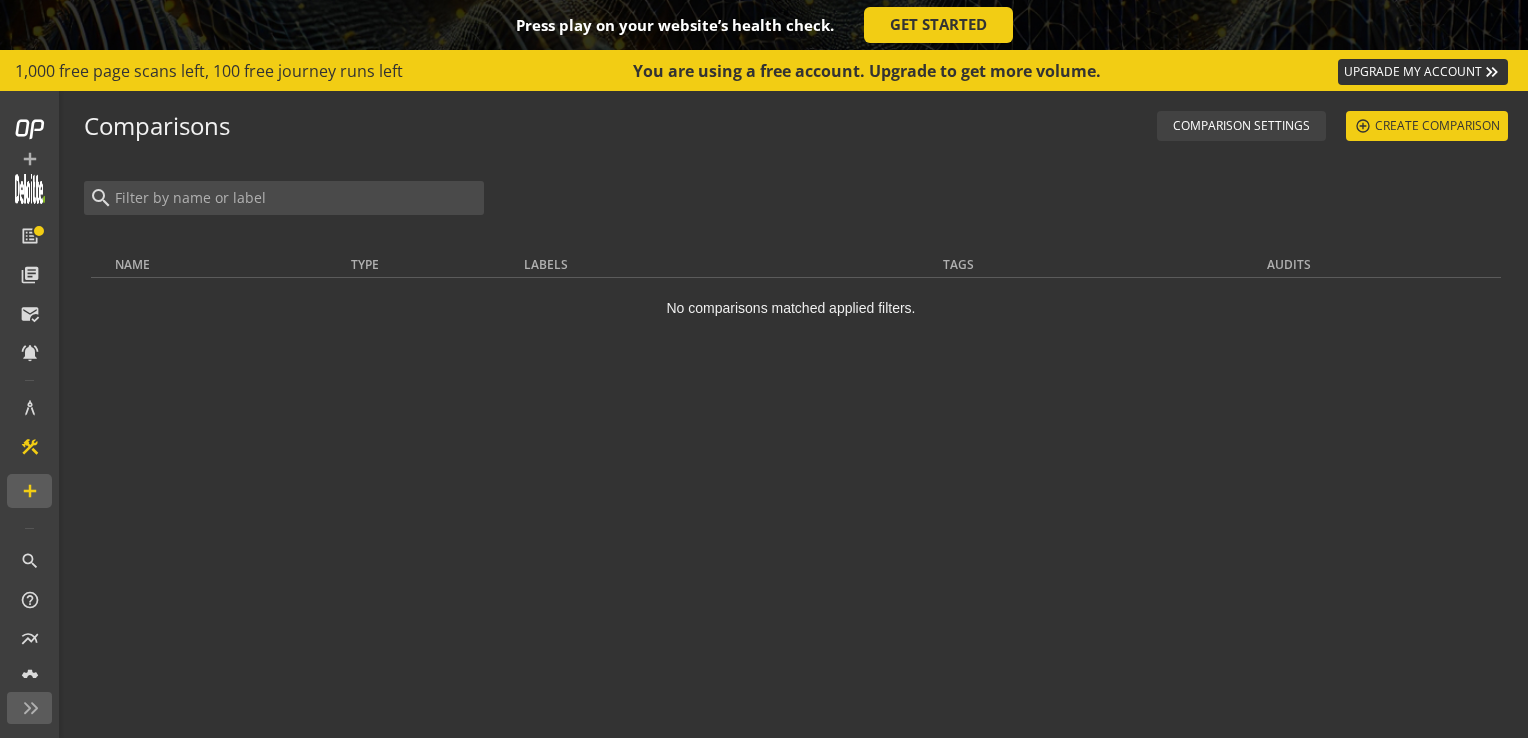 click on "Comparisons  Comparison Settings  control_point Create Comparison search Name Type Labels Tags Audits No comparisons matched applied filters." 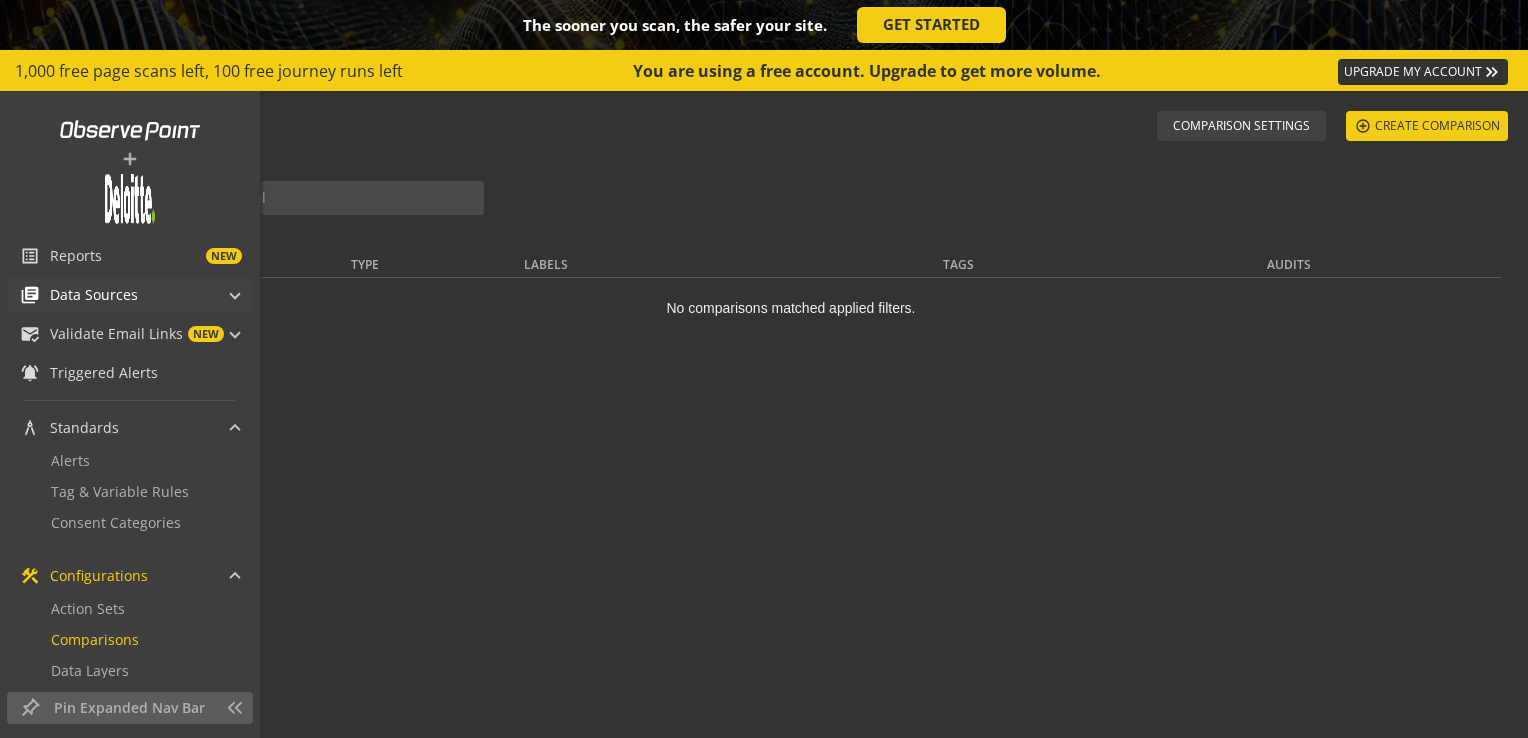 click on "Data Sources" at bounding box center (94, 295) 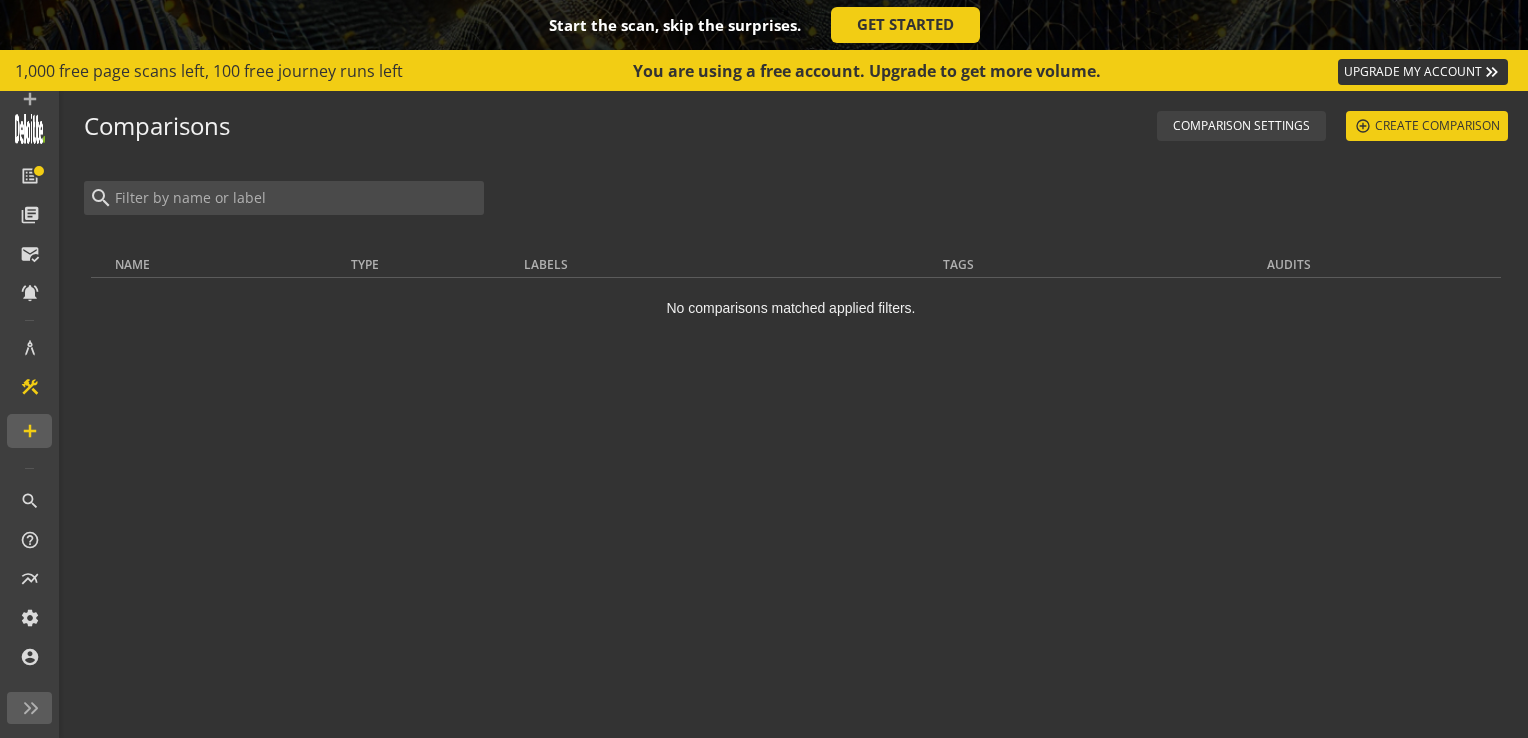 scroll, scrollTop: 60, scrollLeft: 0, axis: vertical 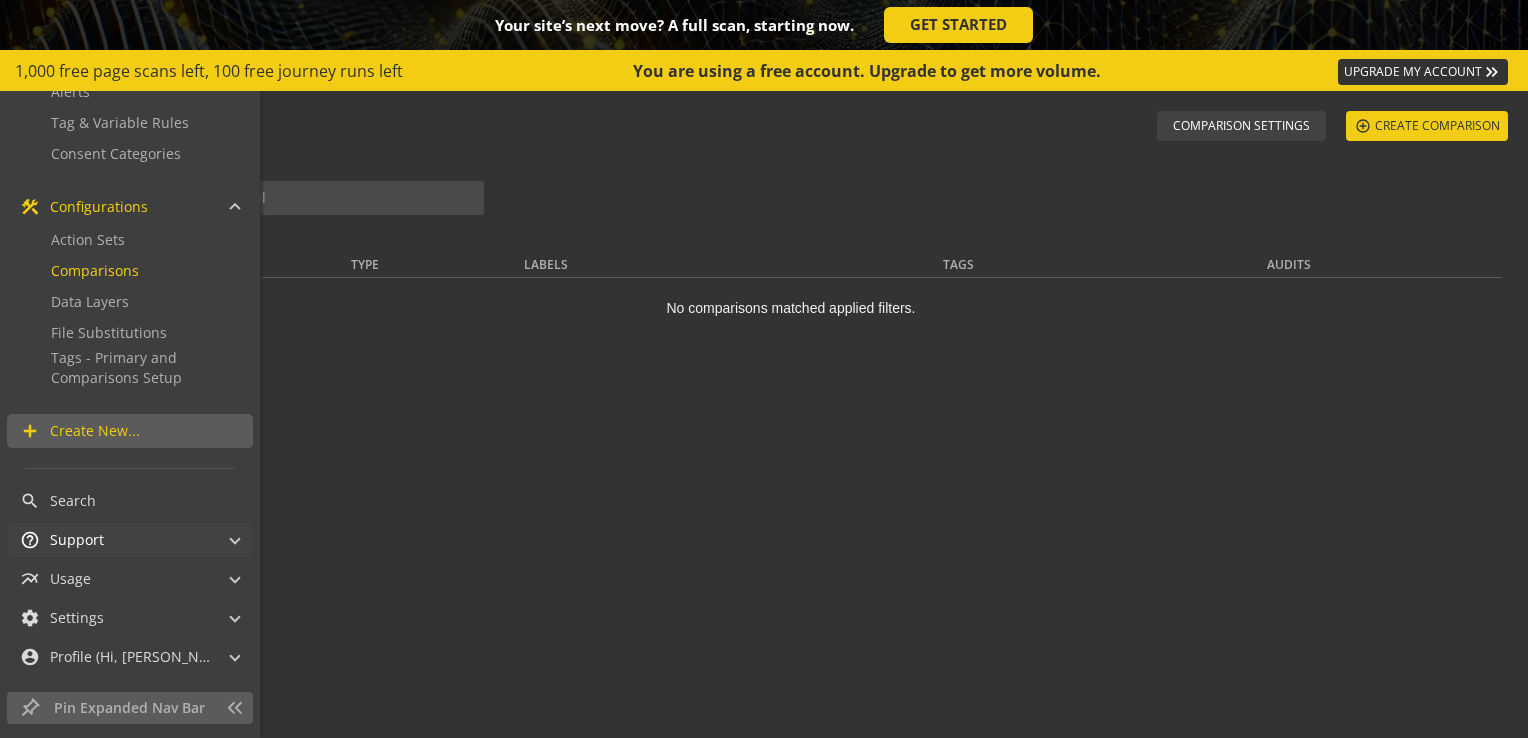 click on "help_outline Support" at bounding box center [125, 540] 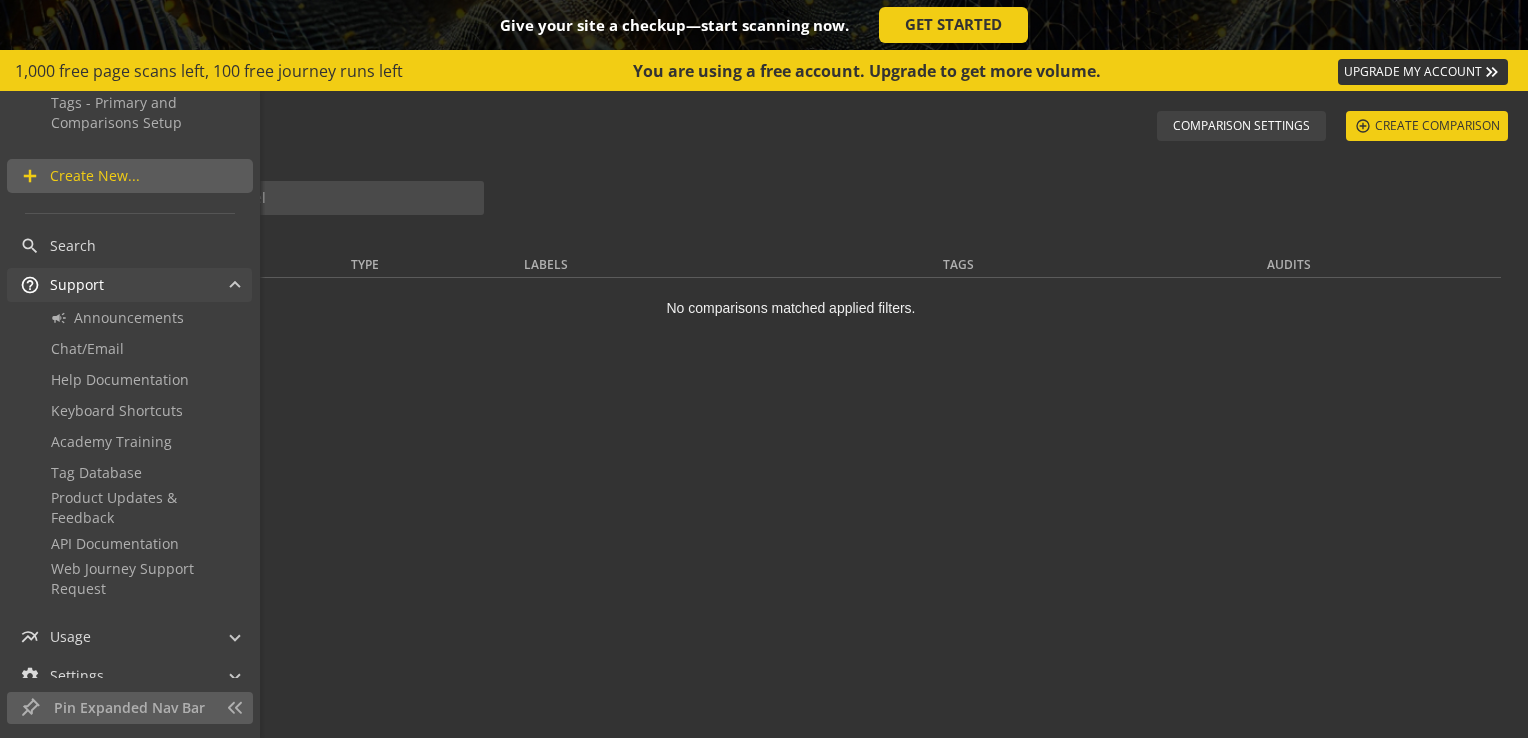 scroll, scrollTop: 722, scrollLeft: 0, axis: vertical 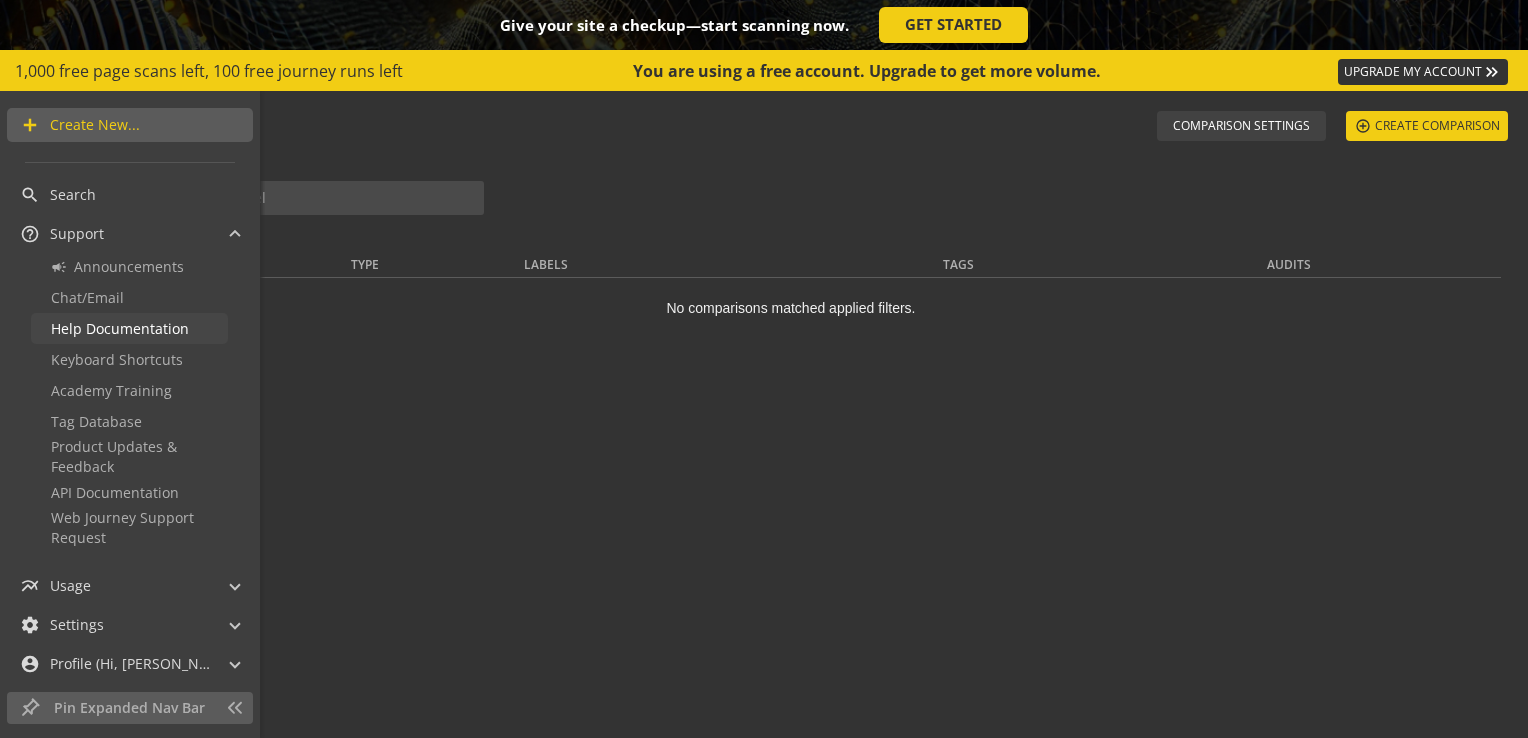 click on "Help Documentation" at bounding box center (120, 328) 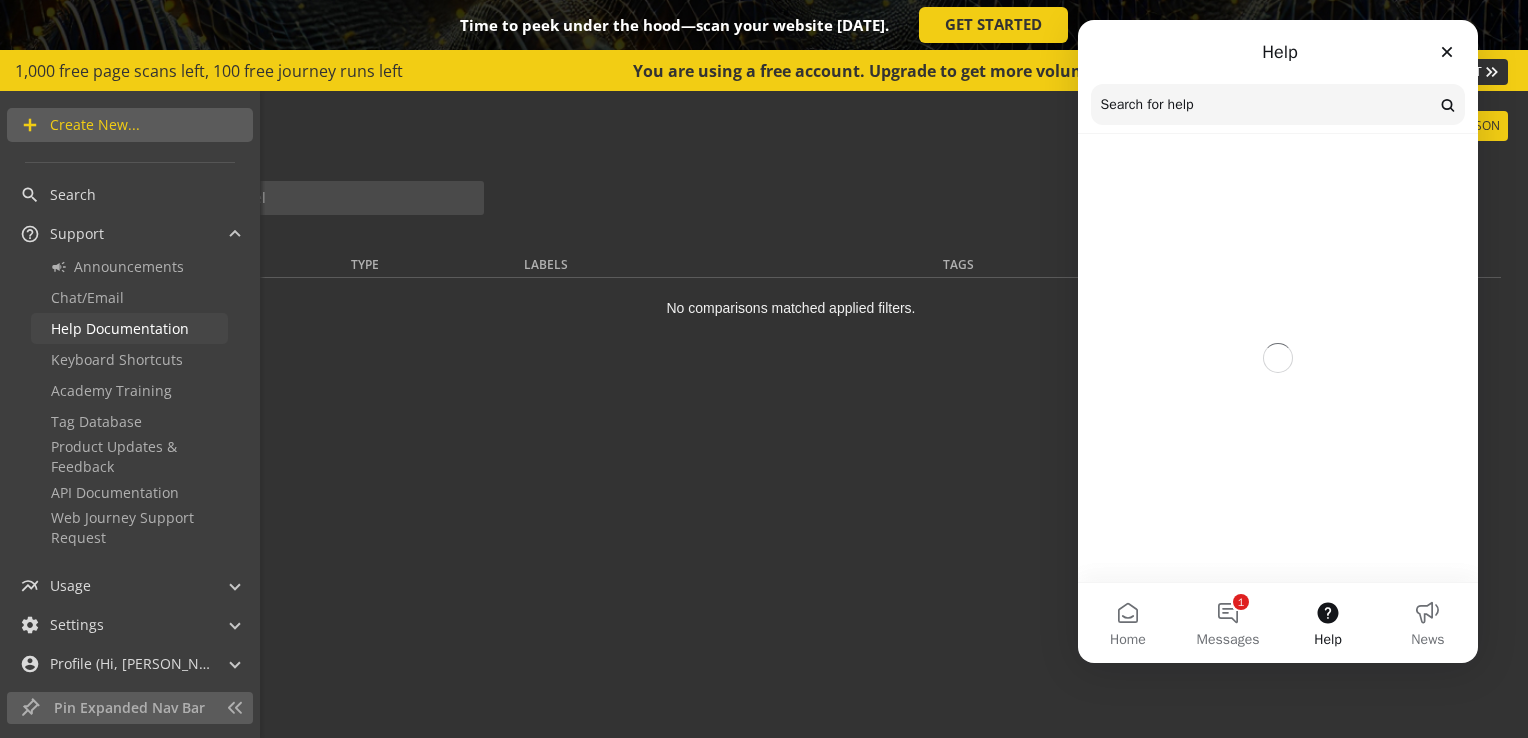 scroll, scrollTop: 0, scrollLeft: 0, axis: both 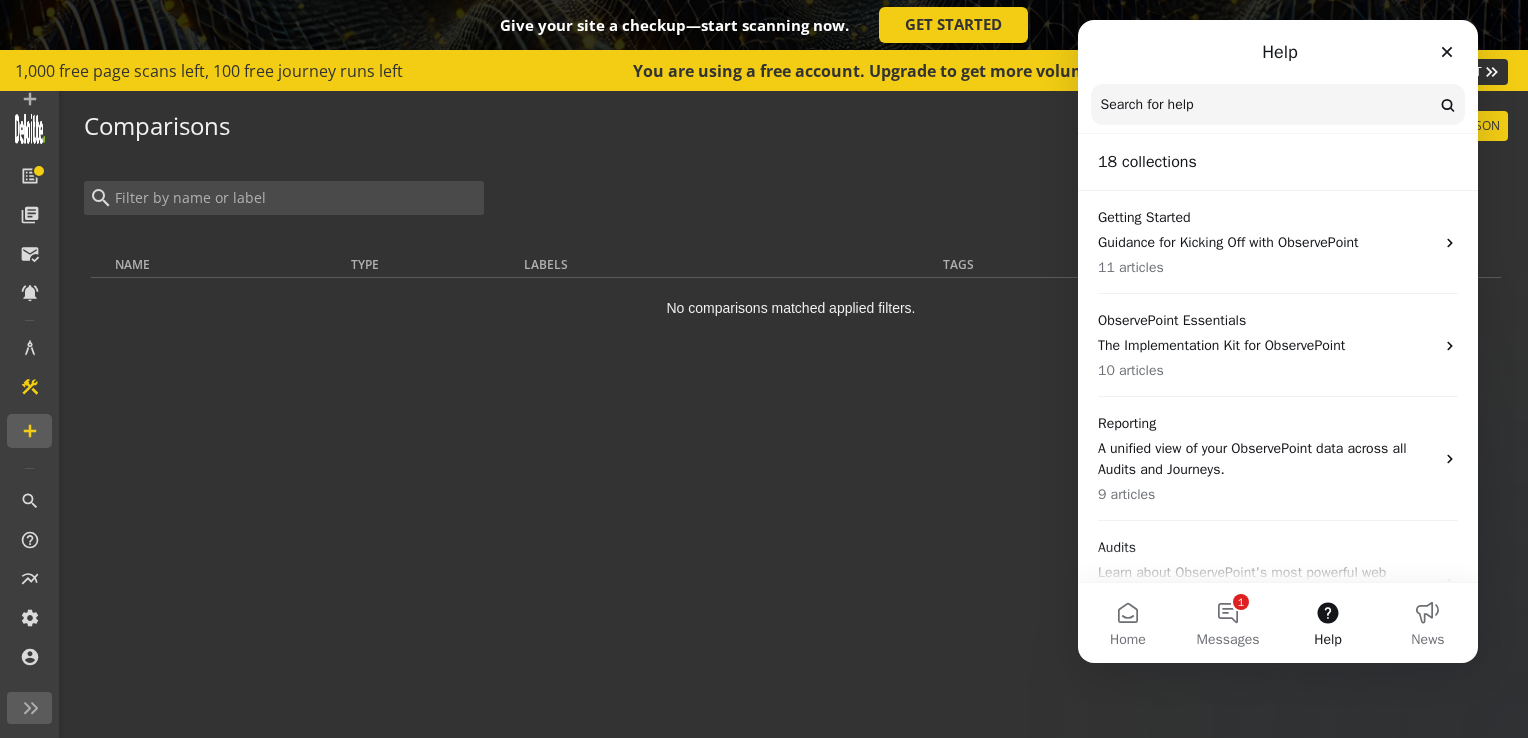 click on "Comparisons  Comparison Settings  control_point Create Comparison search Name Type Labels Tags Audits No comparisons matched applied filters." 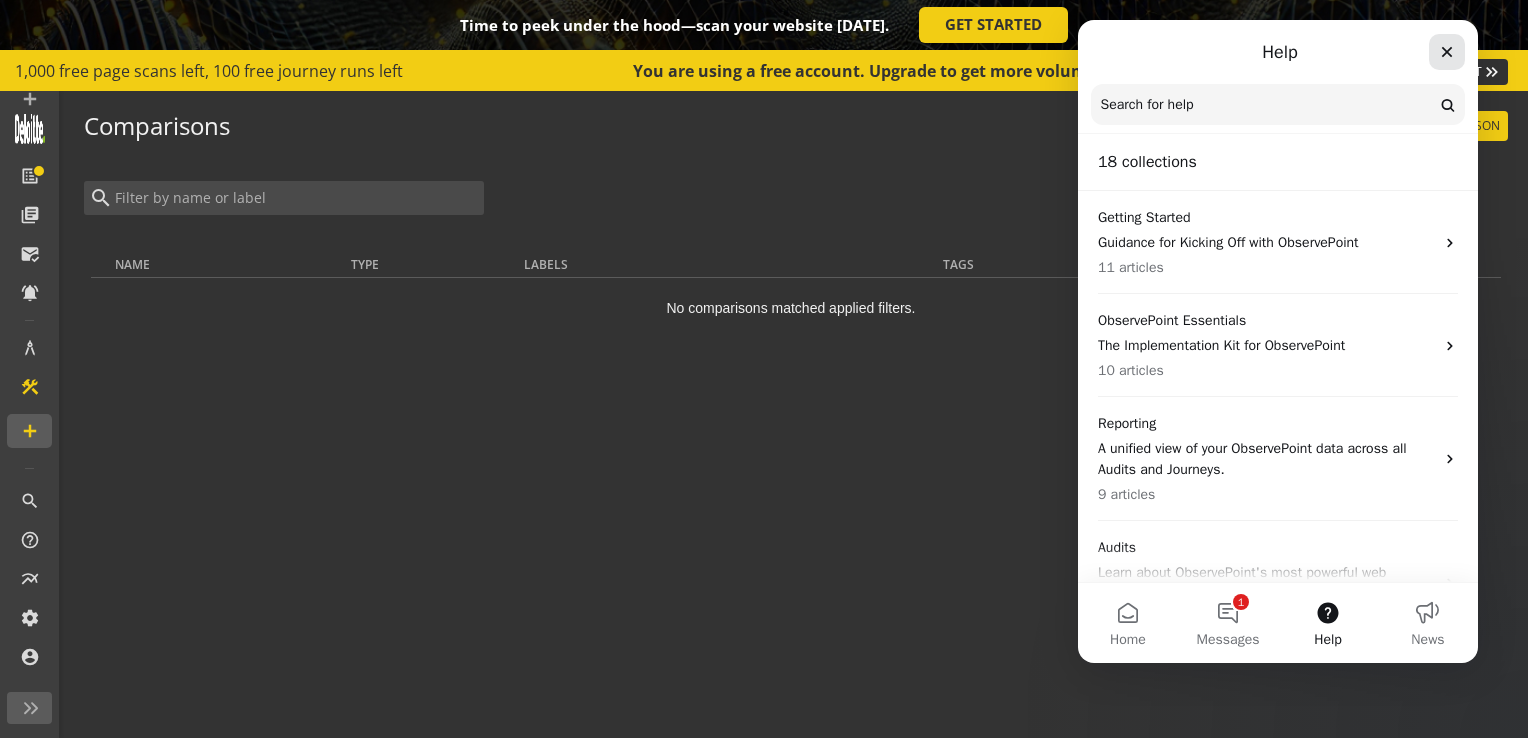click at bounding box center [1447, 52] 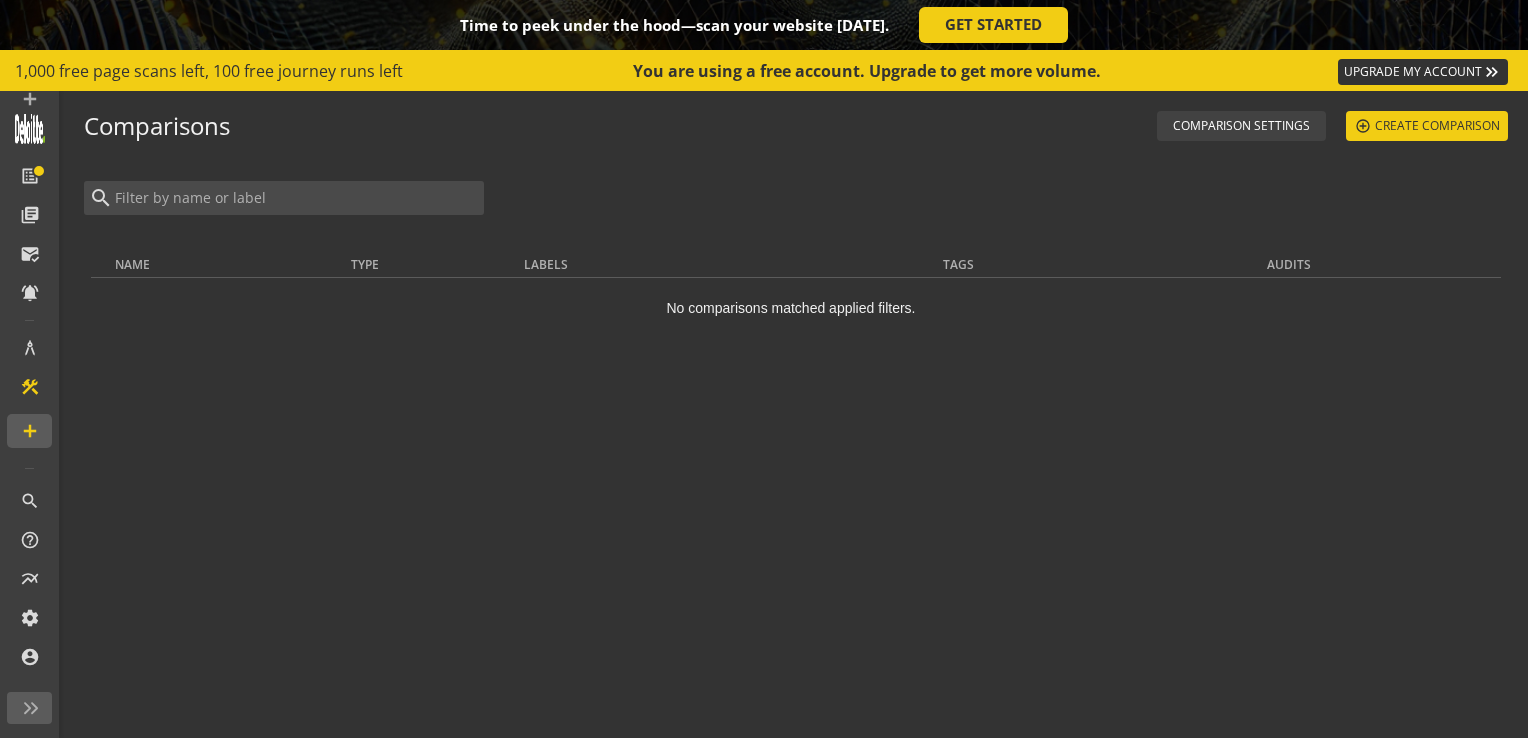 scroll, scrollTop: 0, scrollLeft: 0, axis: both 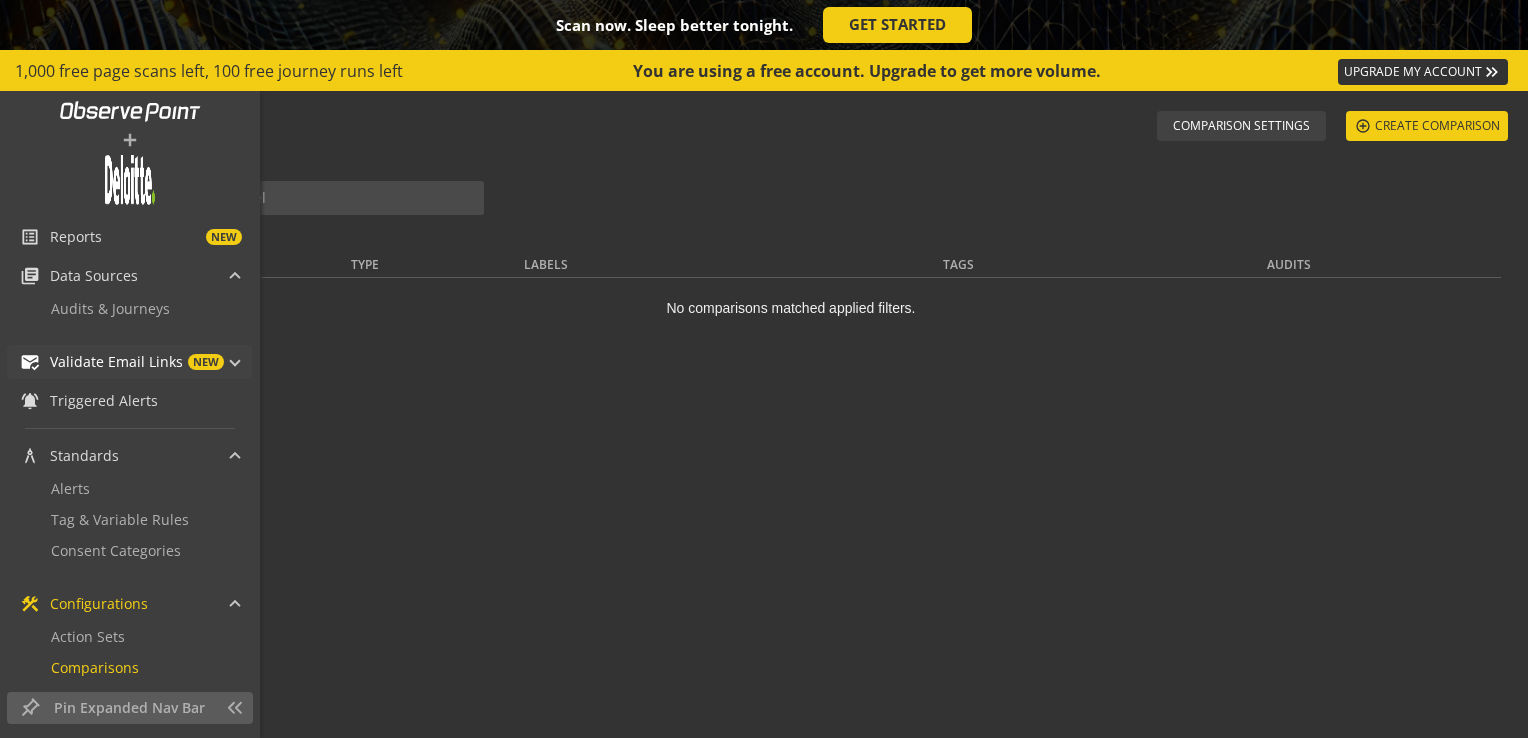 click at bounding box center [235, 359] 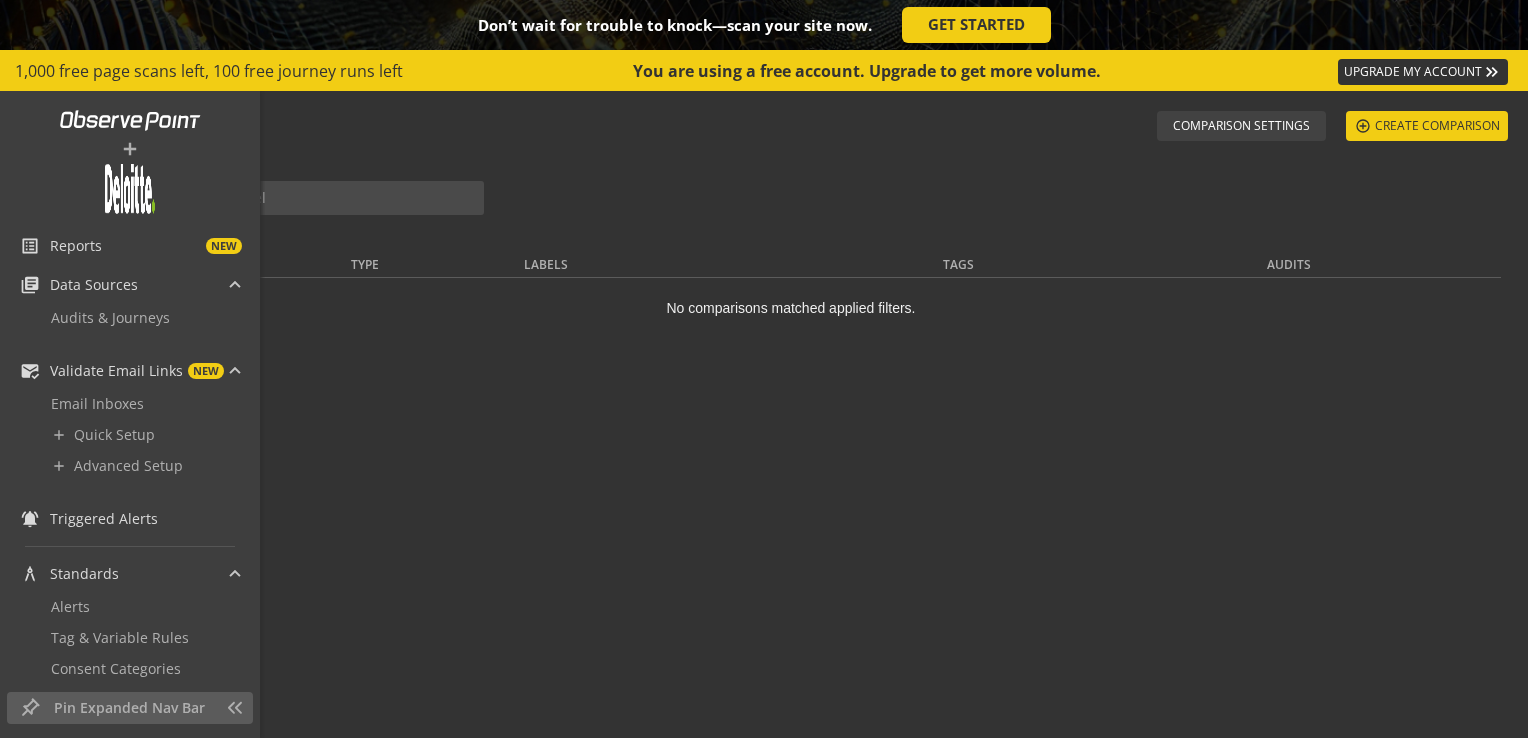 scroll, scrollTop: 8, scrollLeft: 0, axis: vertical 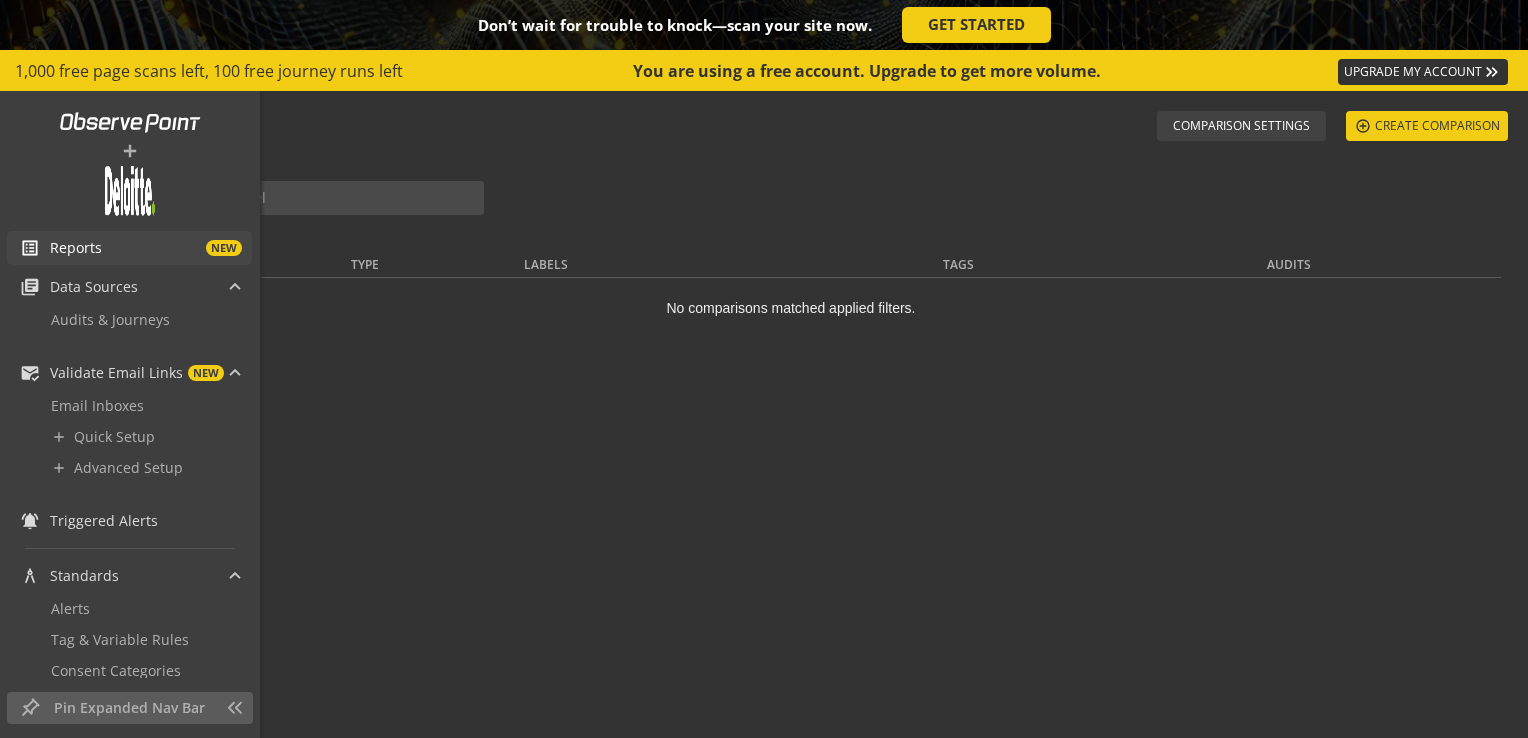 click on "Reports NEW" at bounding box center [151, 248] 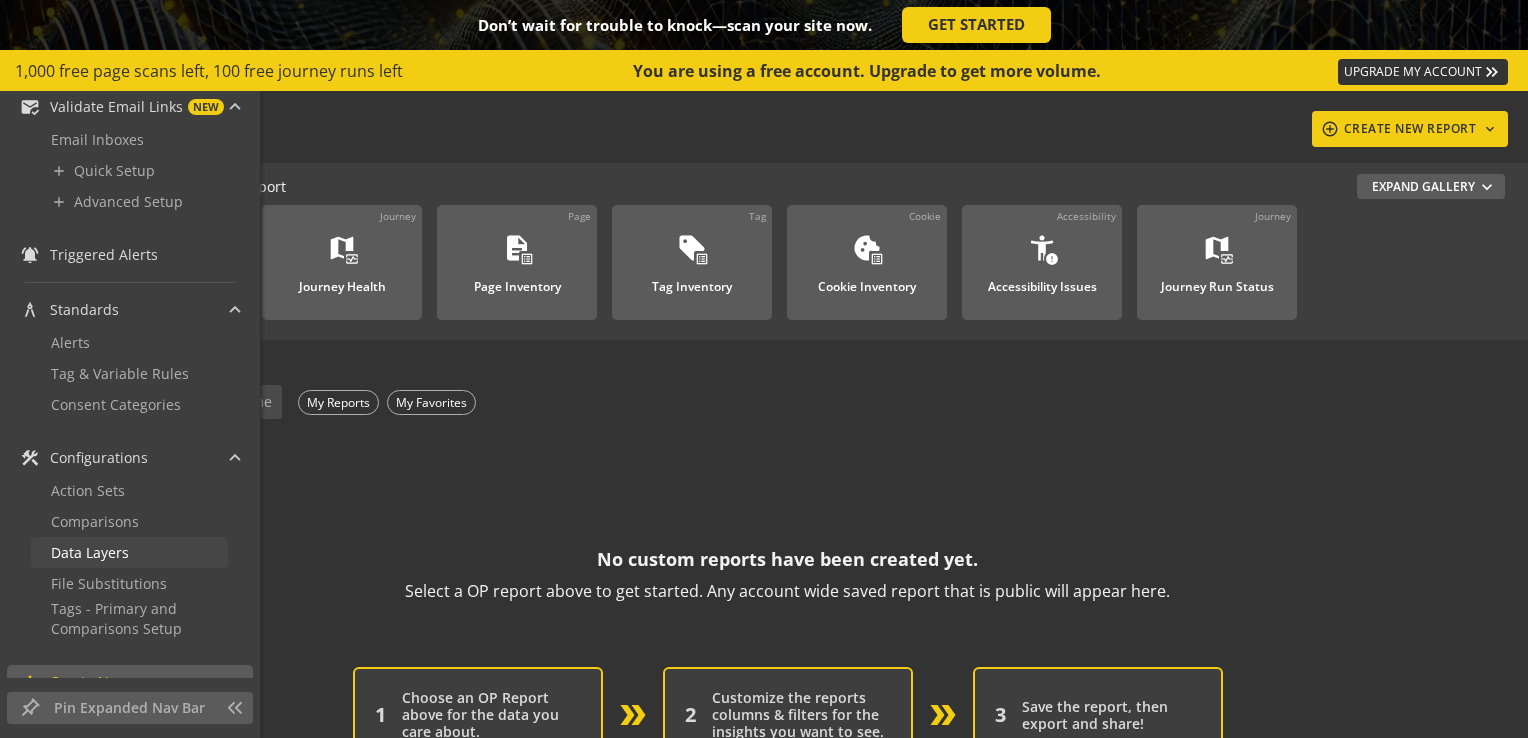 scroll, scrollTop: 275, scrollLeft: 0, axis: vertical 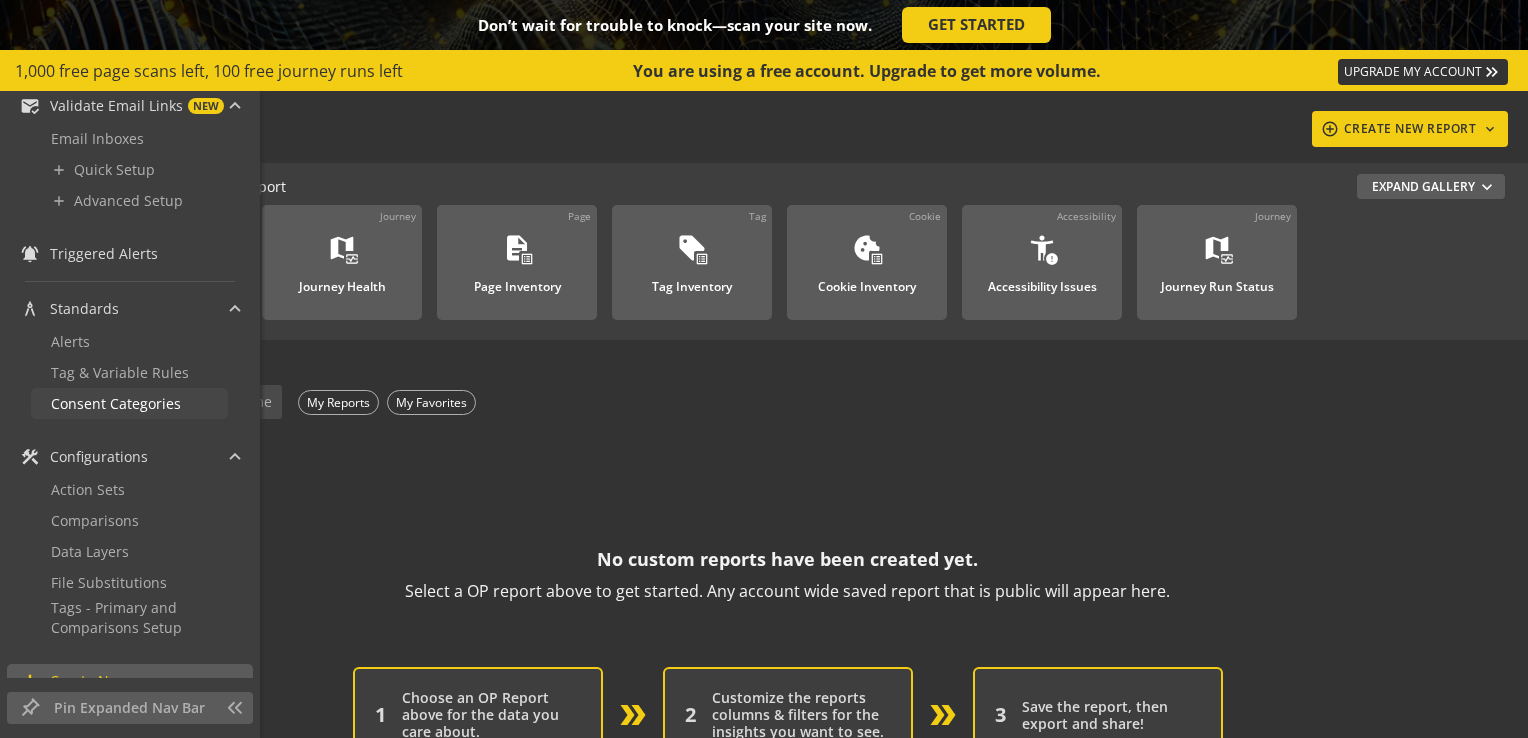 click on "Consent Categories" at bounding box center (116, 403) 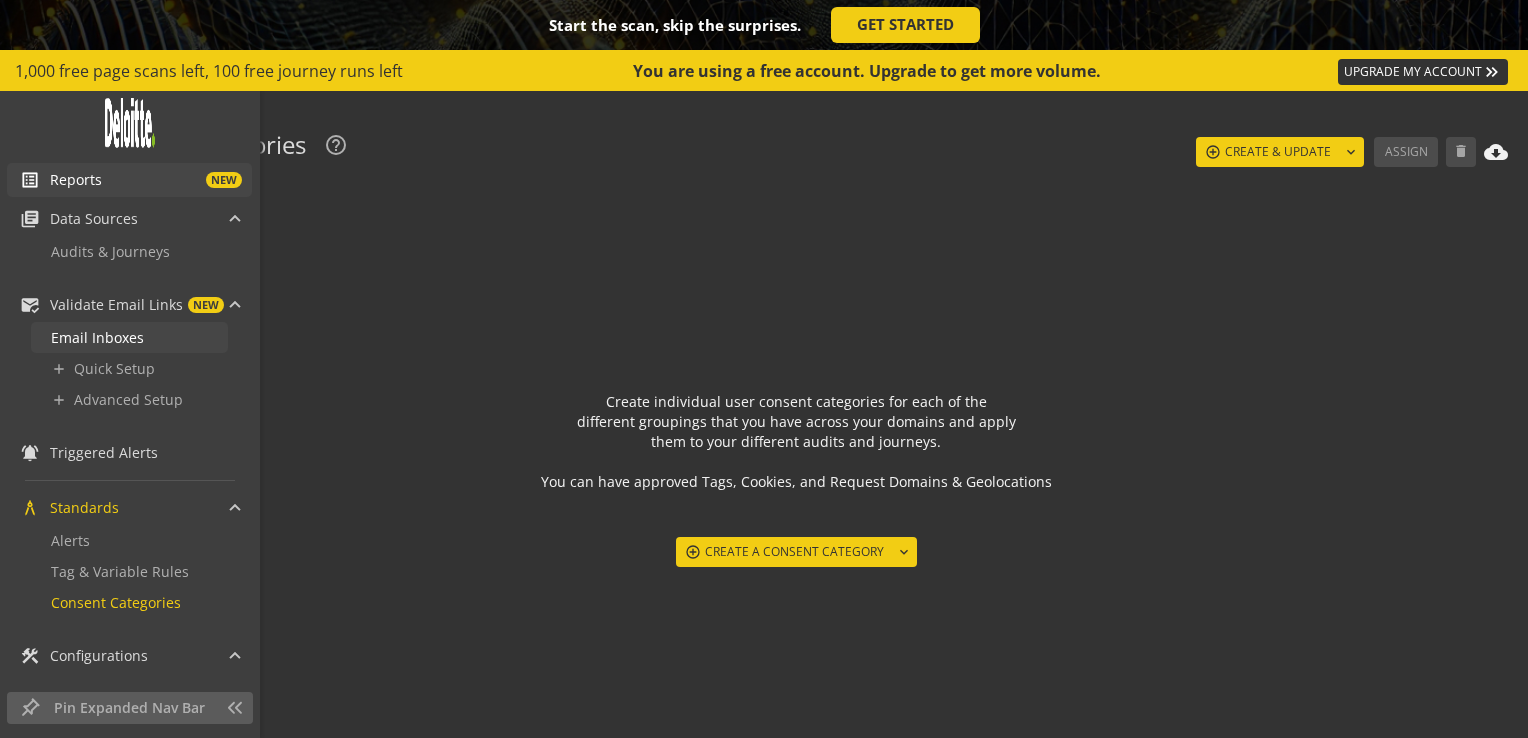 scroll, scrollTop: 0, scrollLeft: 0, axis: both 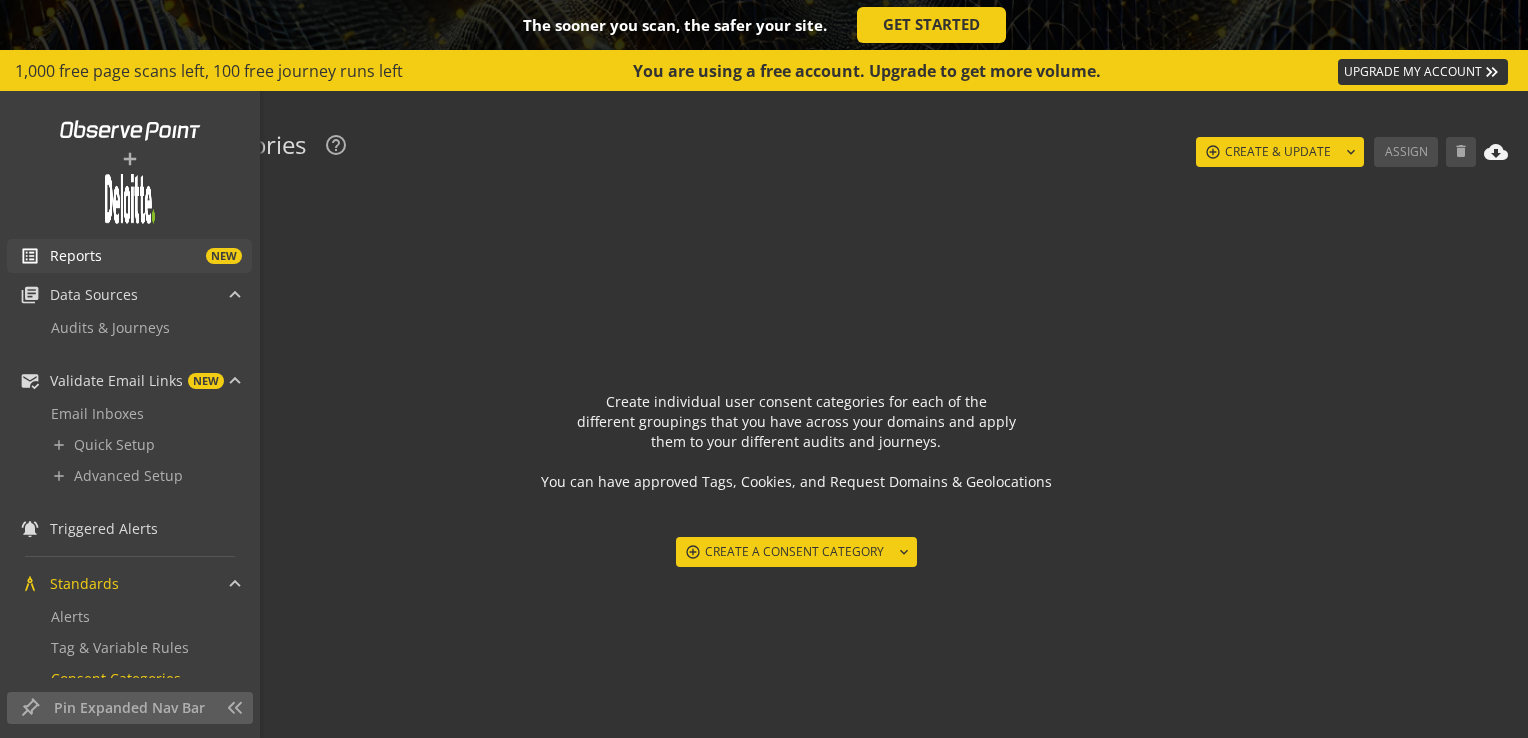 click on "Reports NEW" at bounding box center (151, 256) 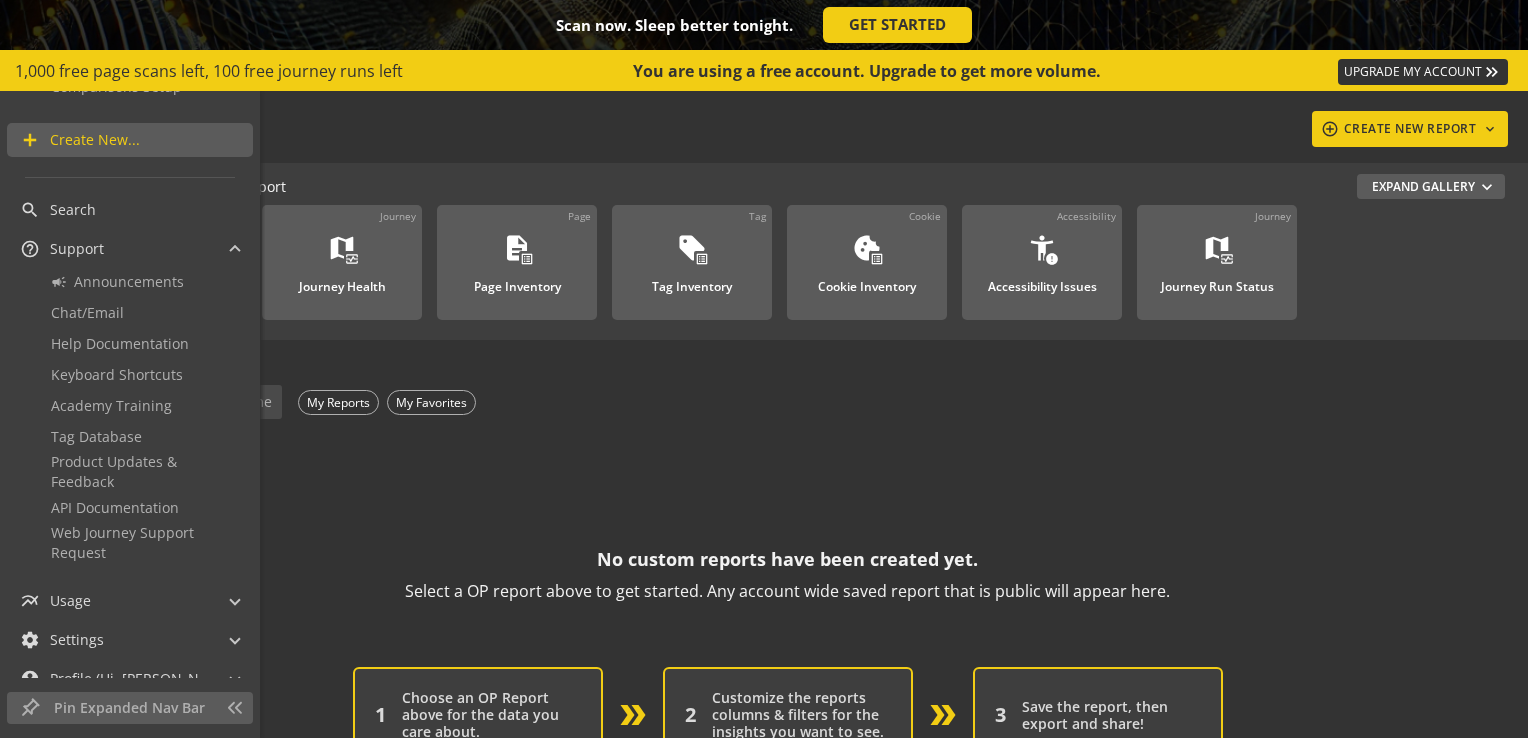 scroll, scrollTop: 837, scrollLeft: 0, axis: vertical 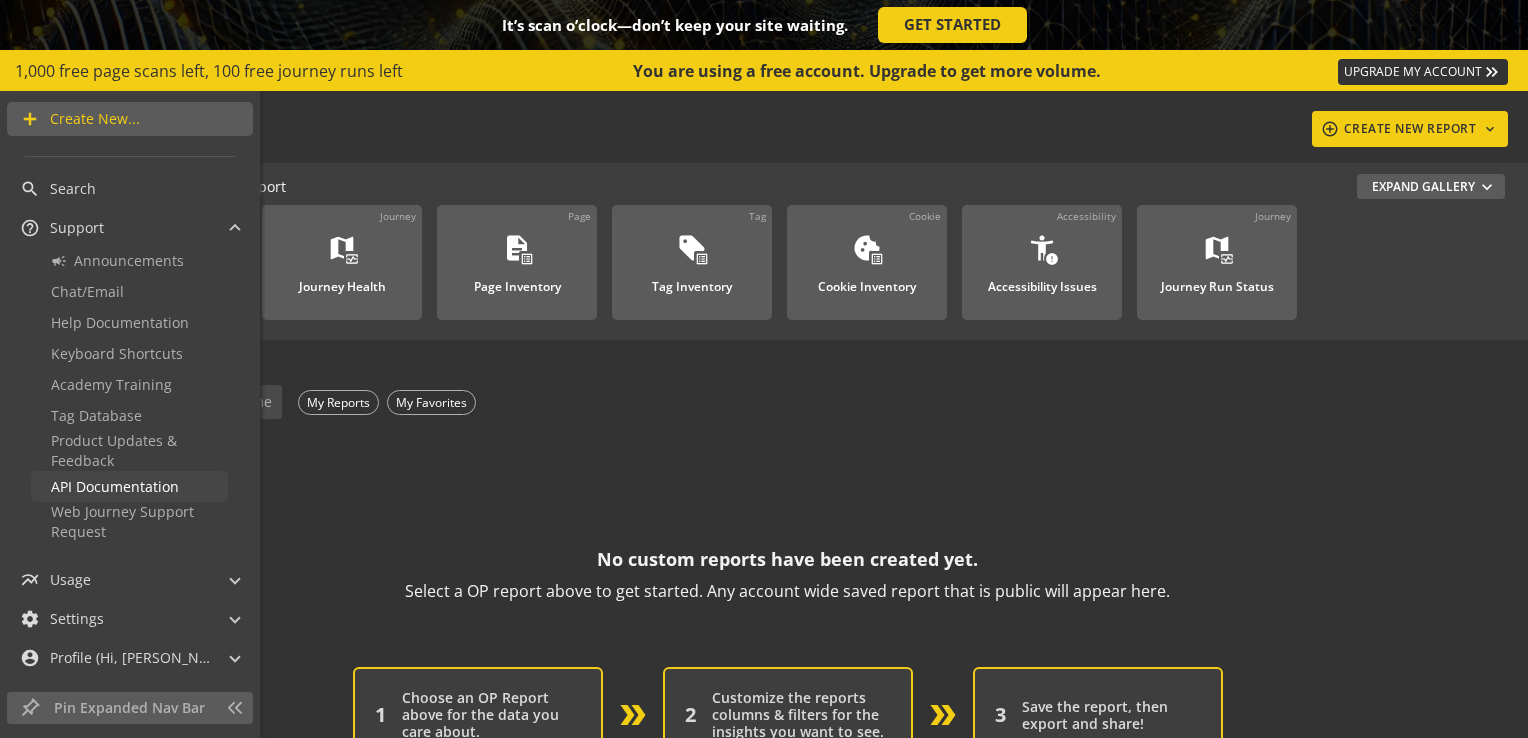 click on "API Documentation" at bounding box center [115, 486] 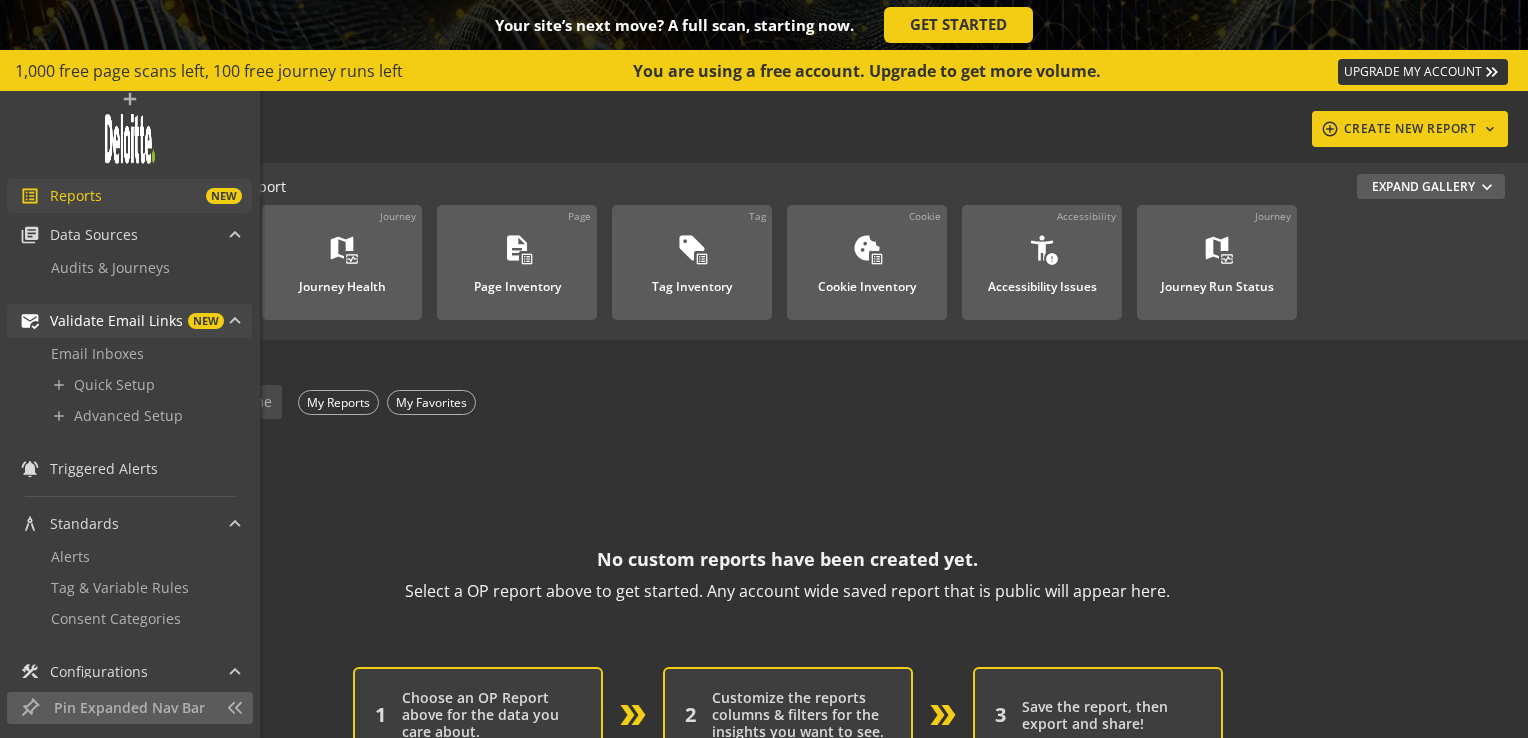 scroll, scrollTop: 0, scrollLeft: 0, axis: both 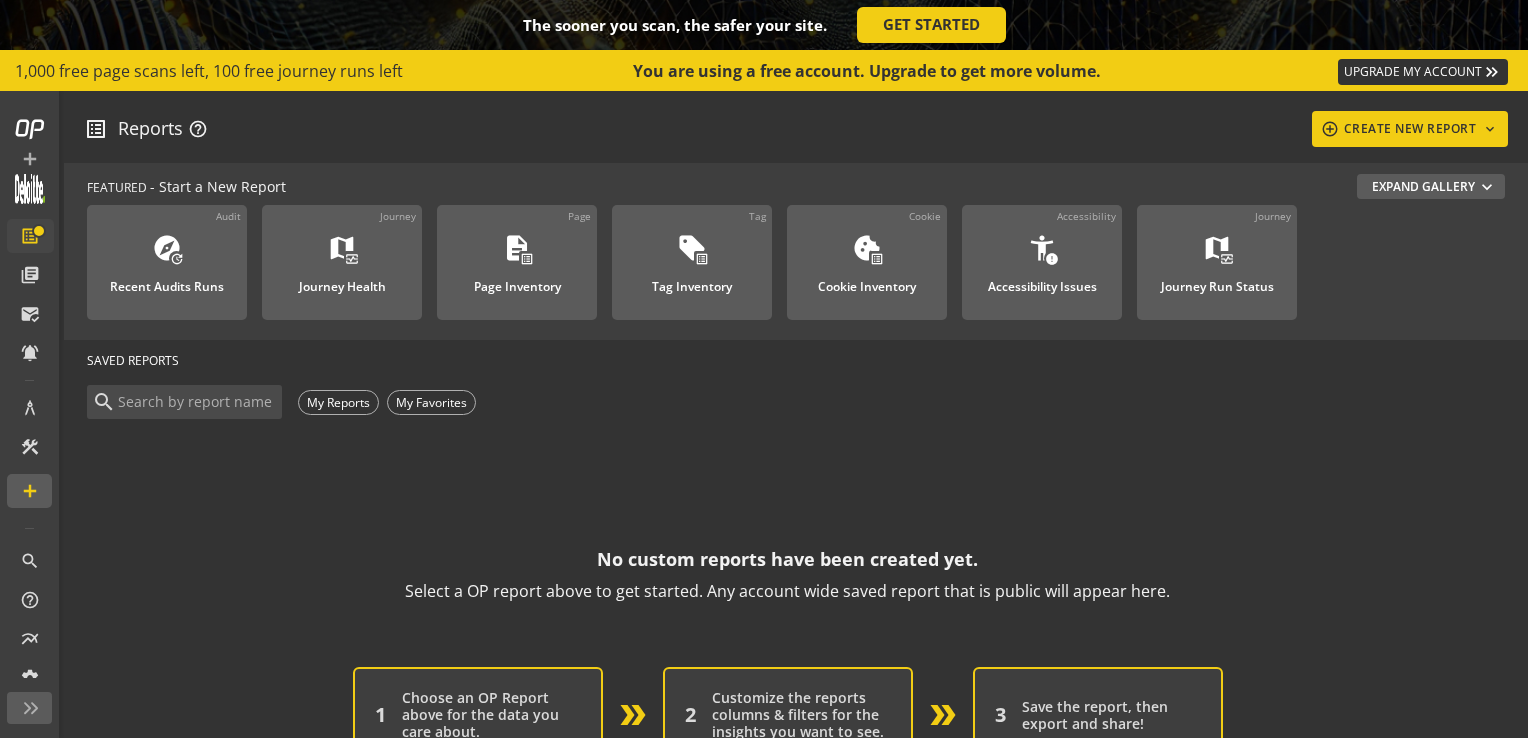 click on "No custom reports have been created yet.   Select a OP report above to get started. Any account wide saved report that is public will appear here.   1   Choose an OP Report above for the data you care about.   2   Customize the reports columns & filters for the insights you want to see.   3   Save the report, then export and share!" 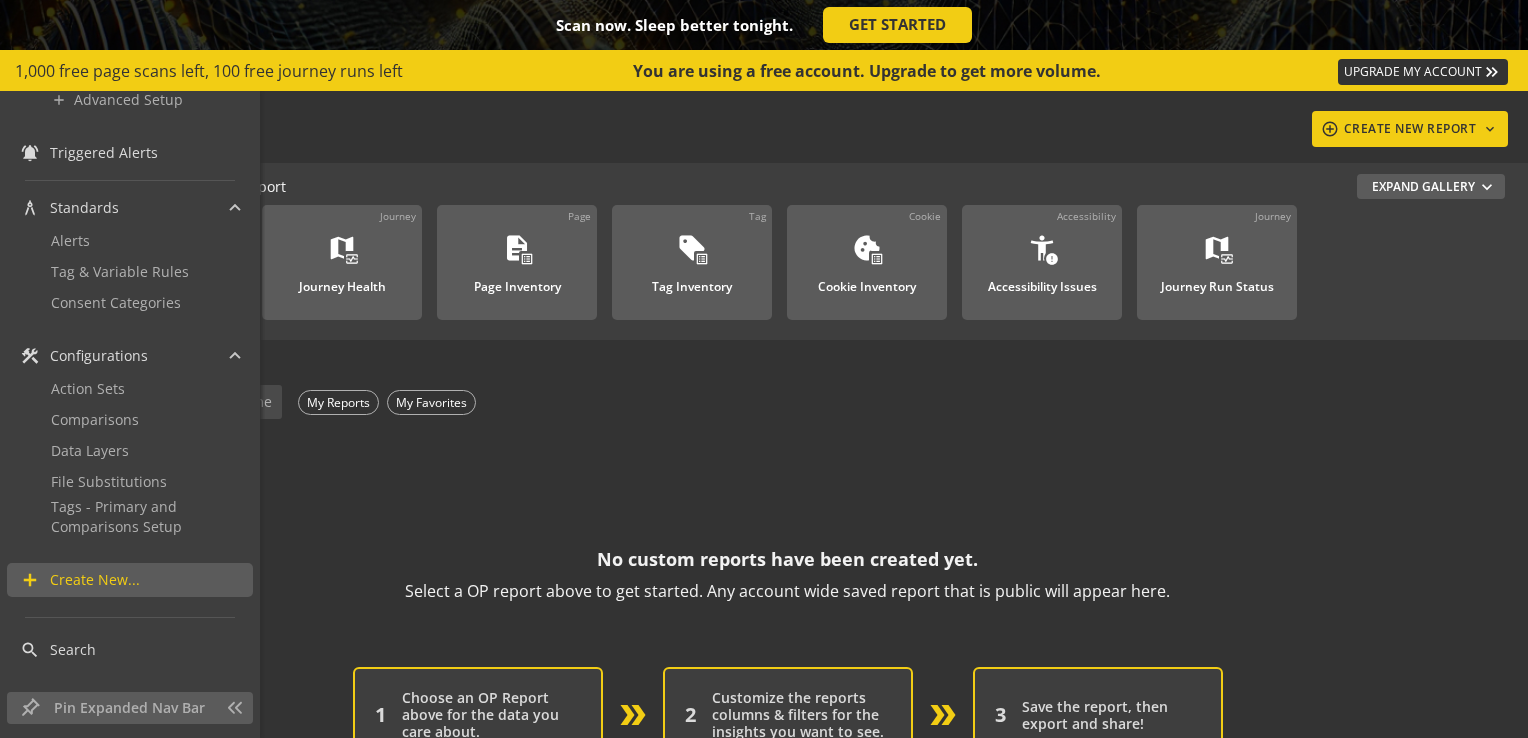 scroll, scrollTop: 382, scrollLeft: 0, axis: vertical 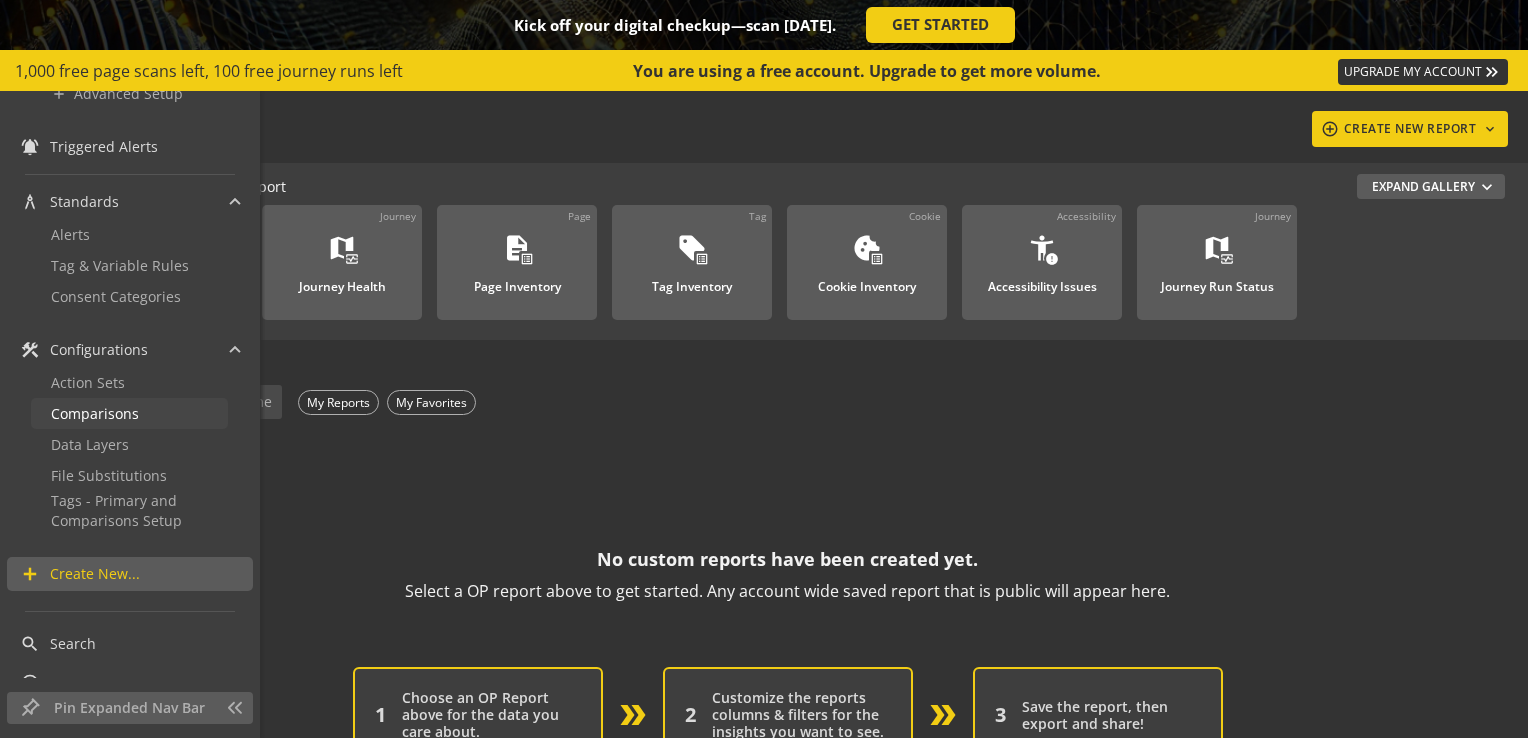 click on "Comparisons" at bounding box center (95, 413) 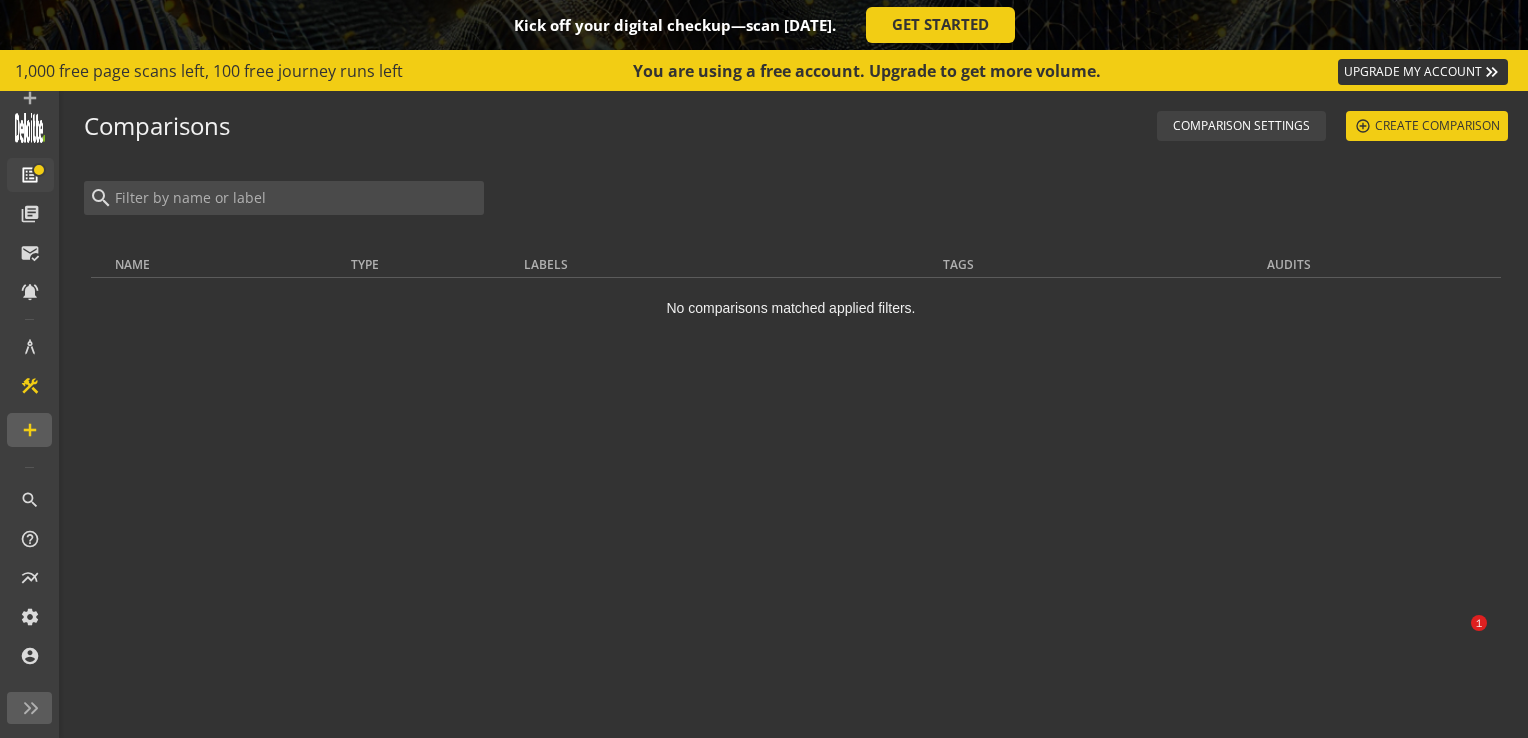 scroll, scrollTop: 60, scrollLeft: 0, axis: vertical 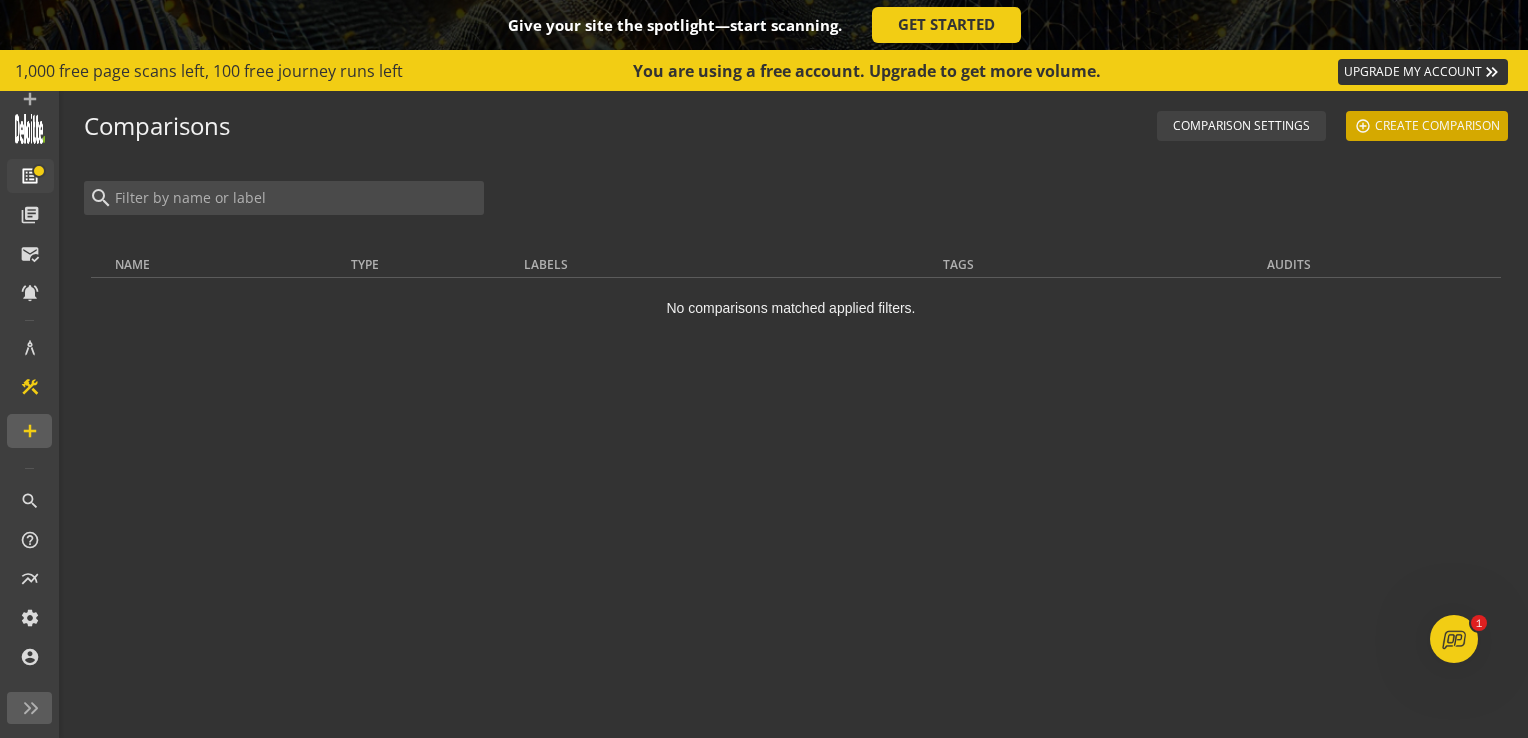click on "Create Comparison" 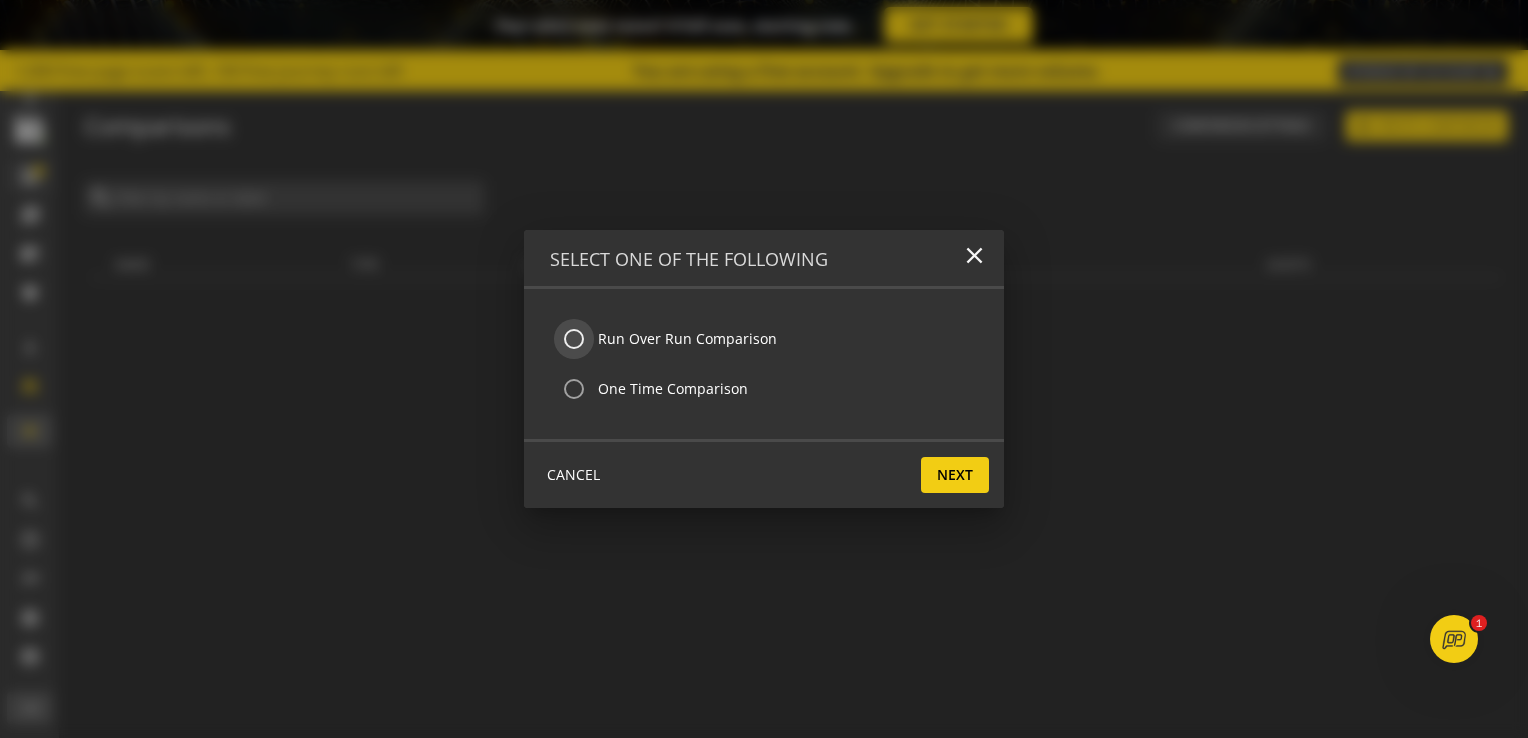 click on "Run Over Run Comparison" at bounding box center [574, 339] 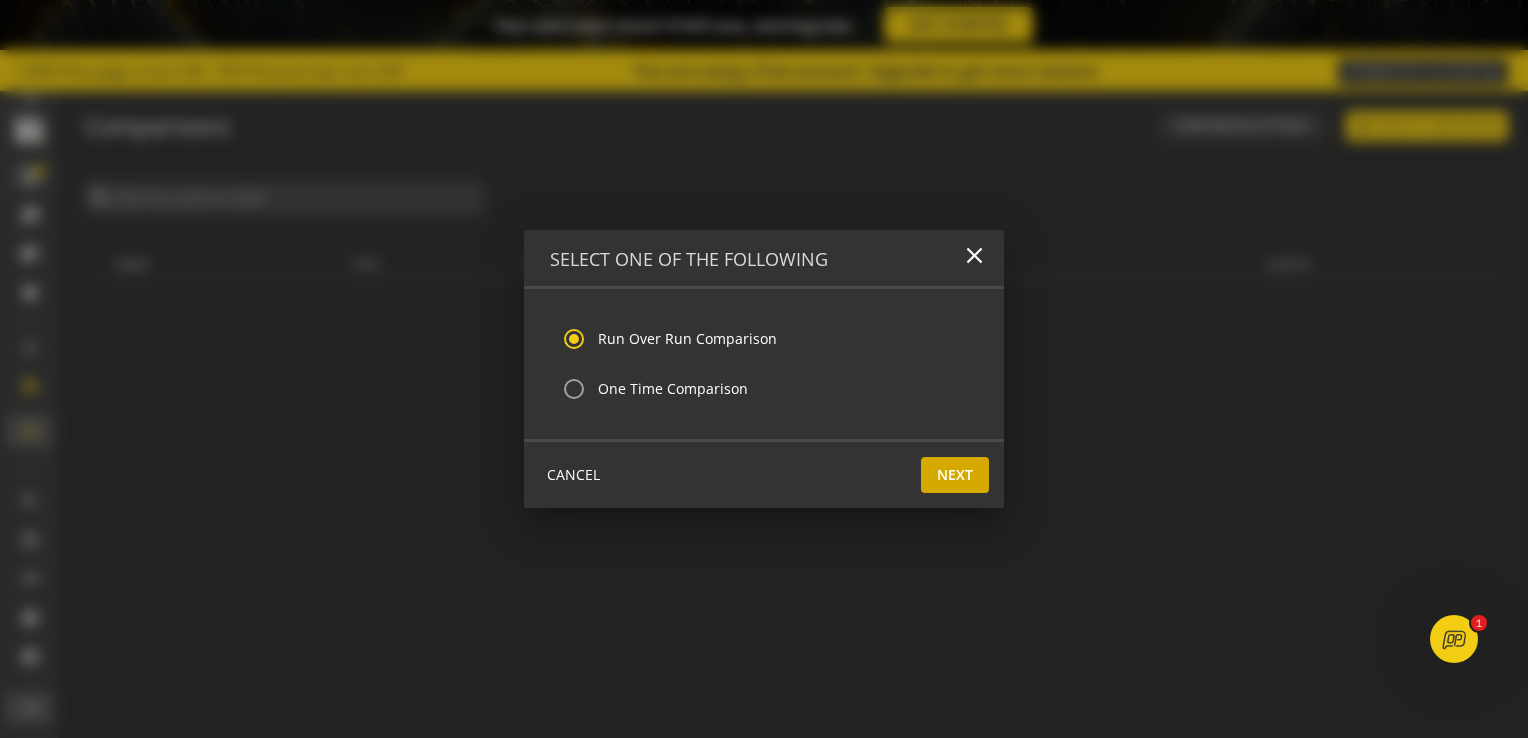 click on "next" at bounding box center (955, 475) 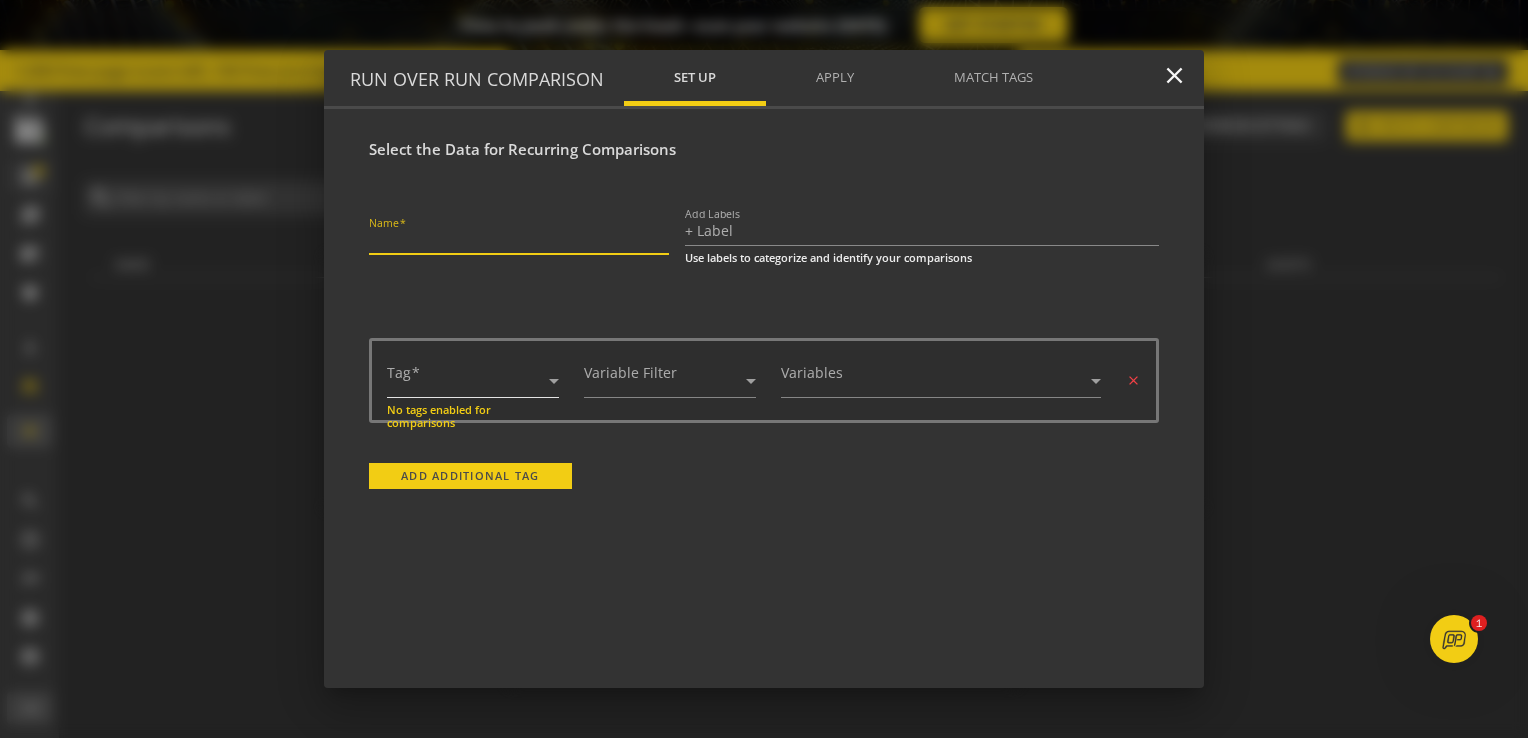 click at bounding box center [465, 379] 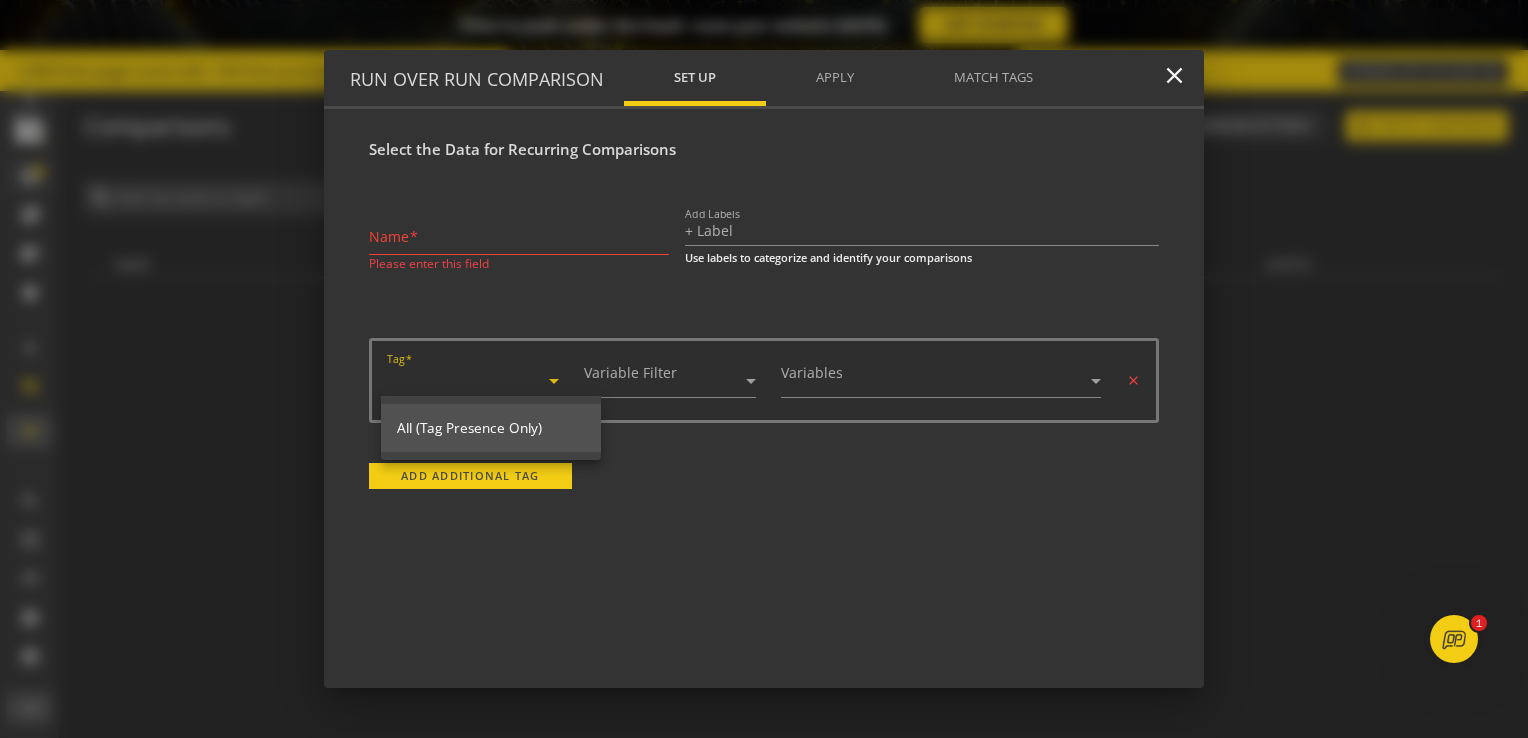 click at bounding box center (764, 369) 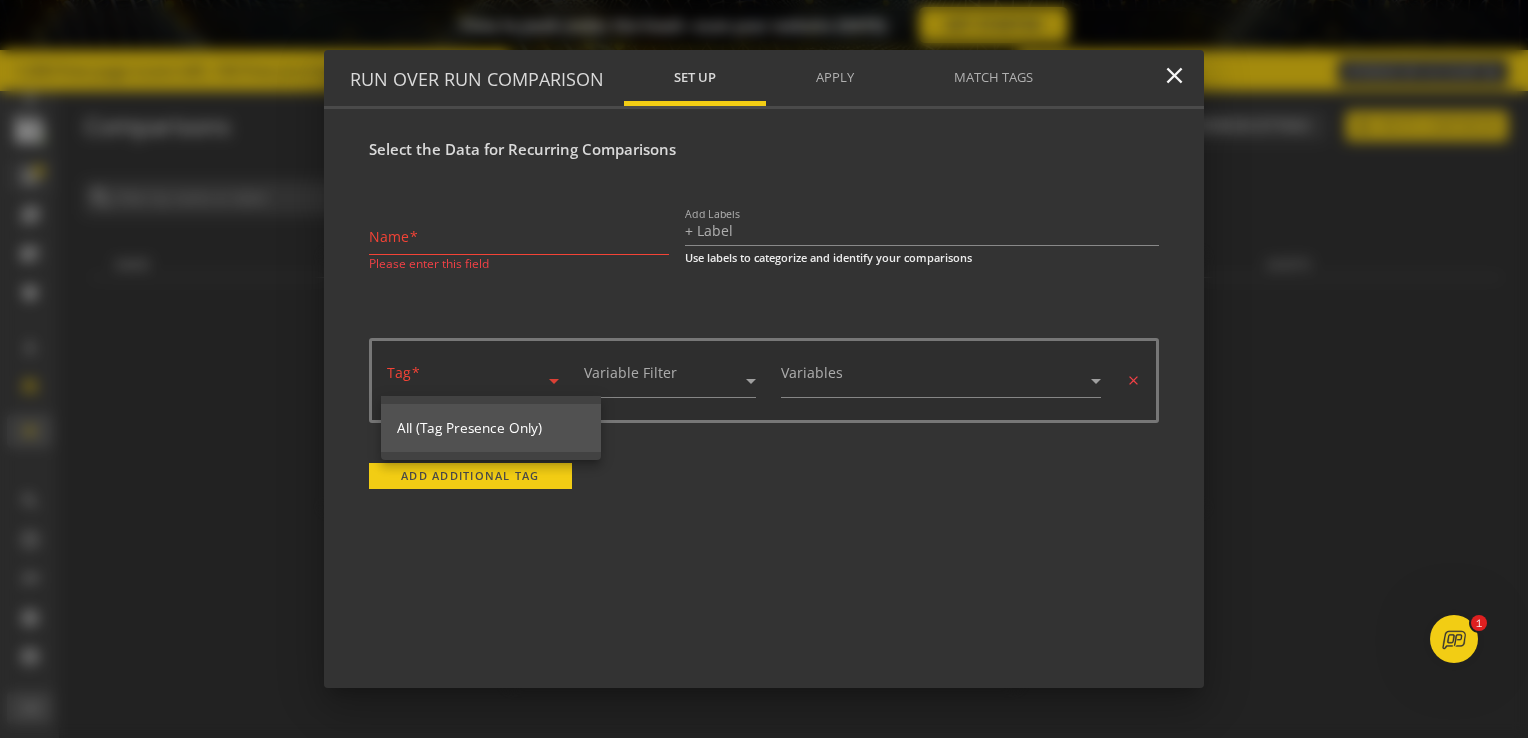 click on "Variable Filter" at bounding box center (682, 381) 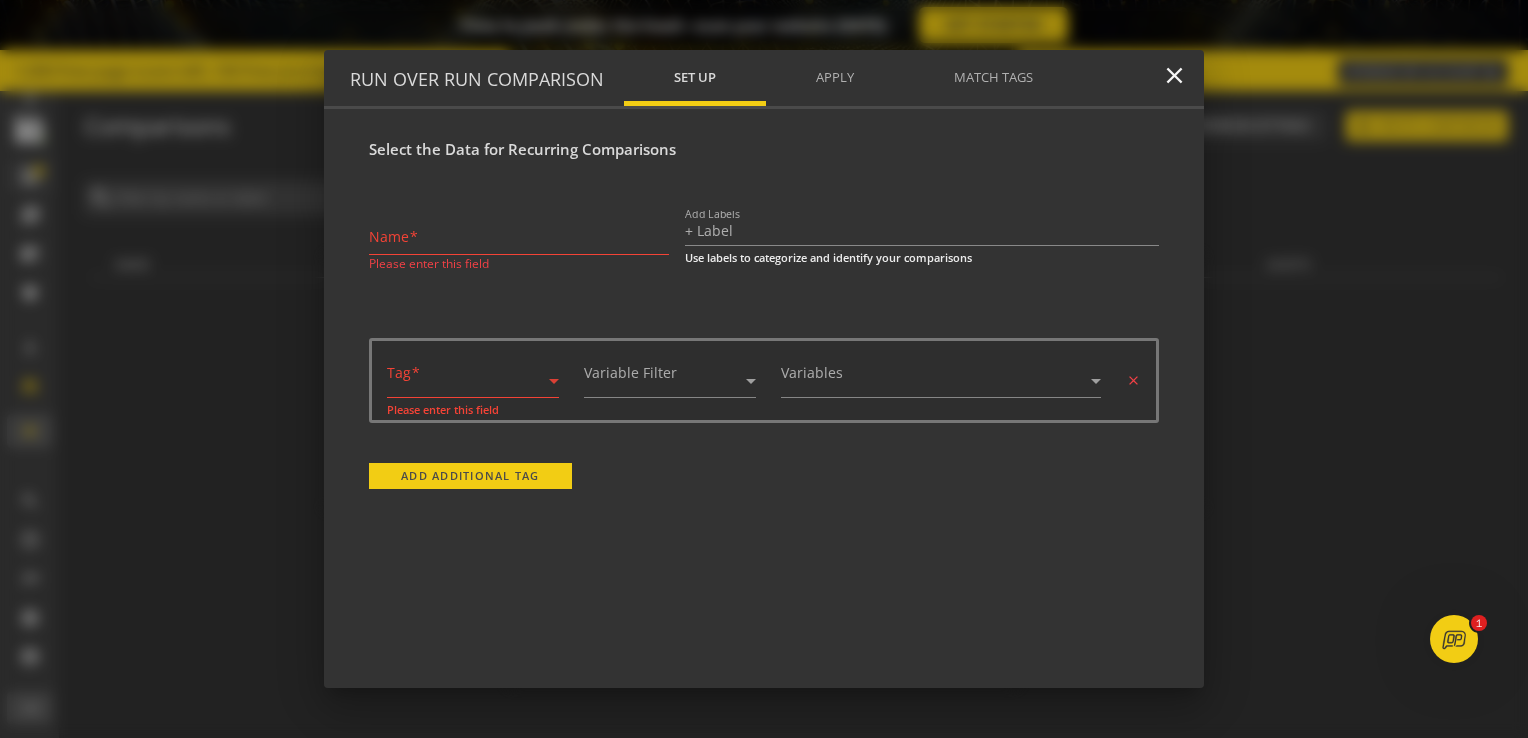 click on "Variable Filter" at bounding box center [682, 381] 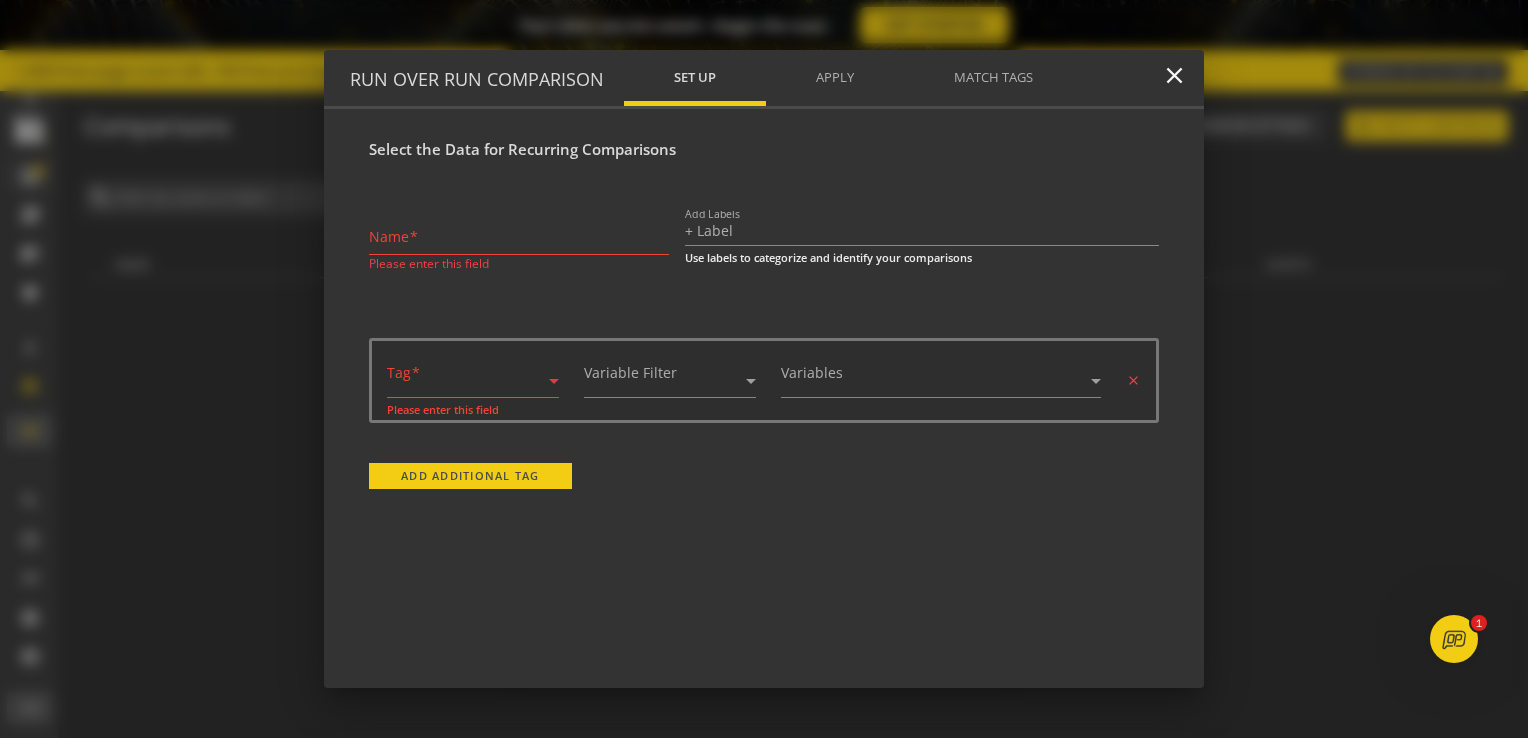 click on "Variable Filter" at bounding box center (682, 381) 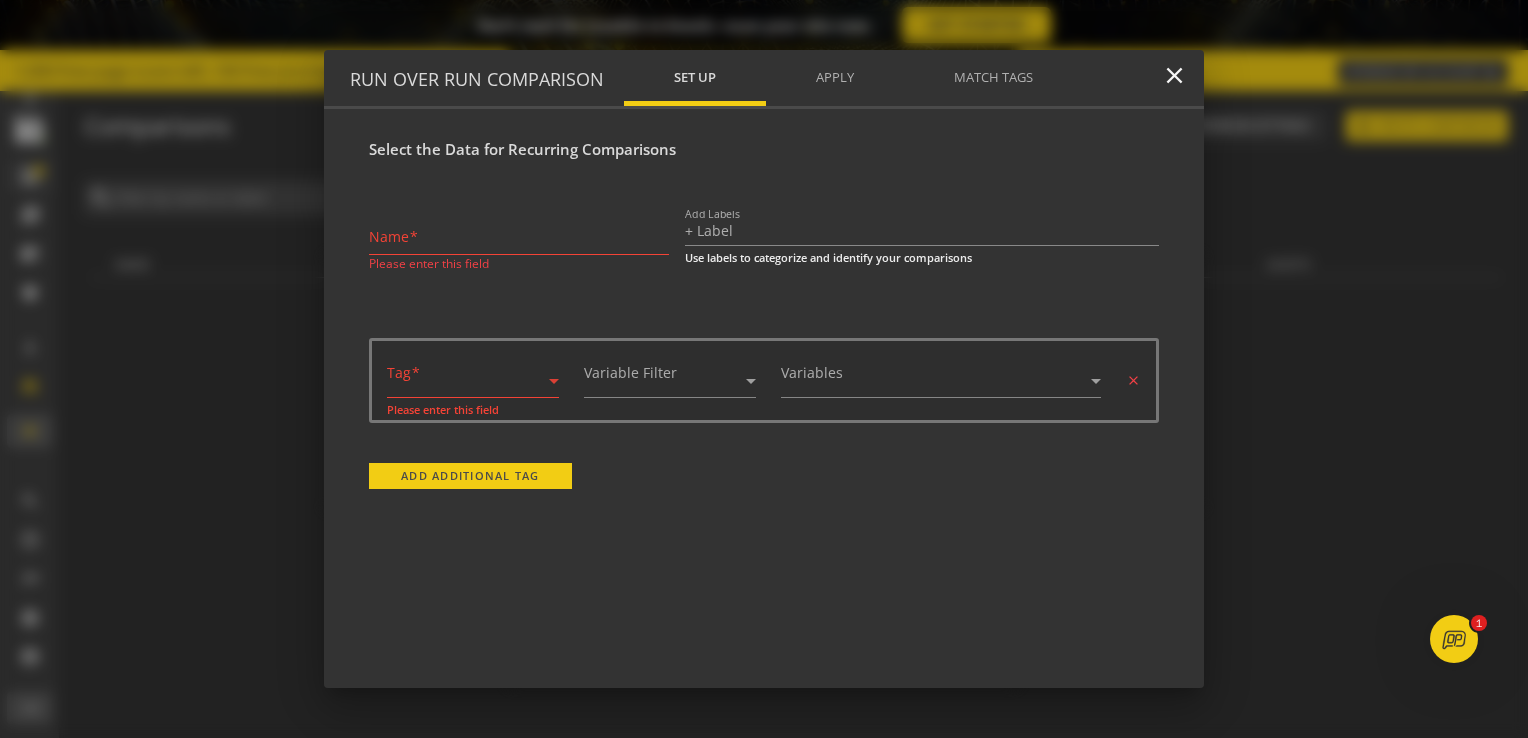 click on "Apply" at bounding box center [835, 78] 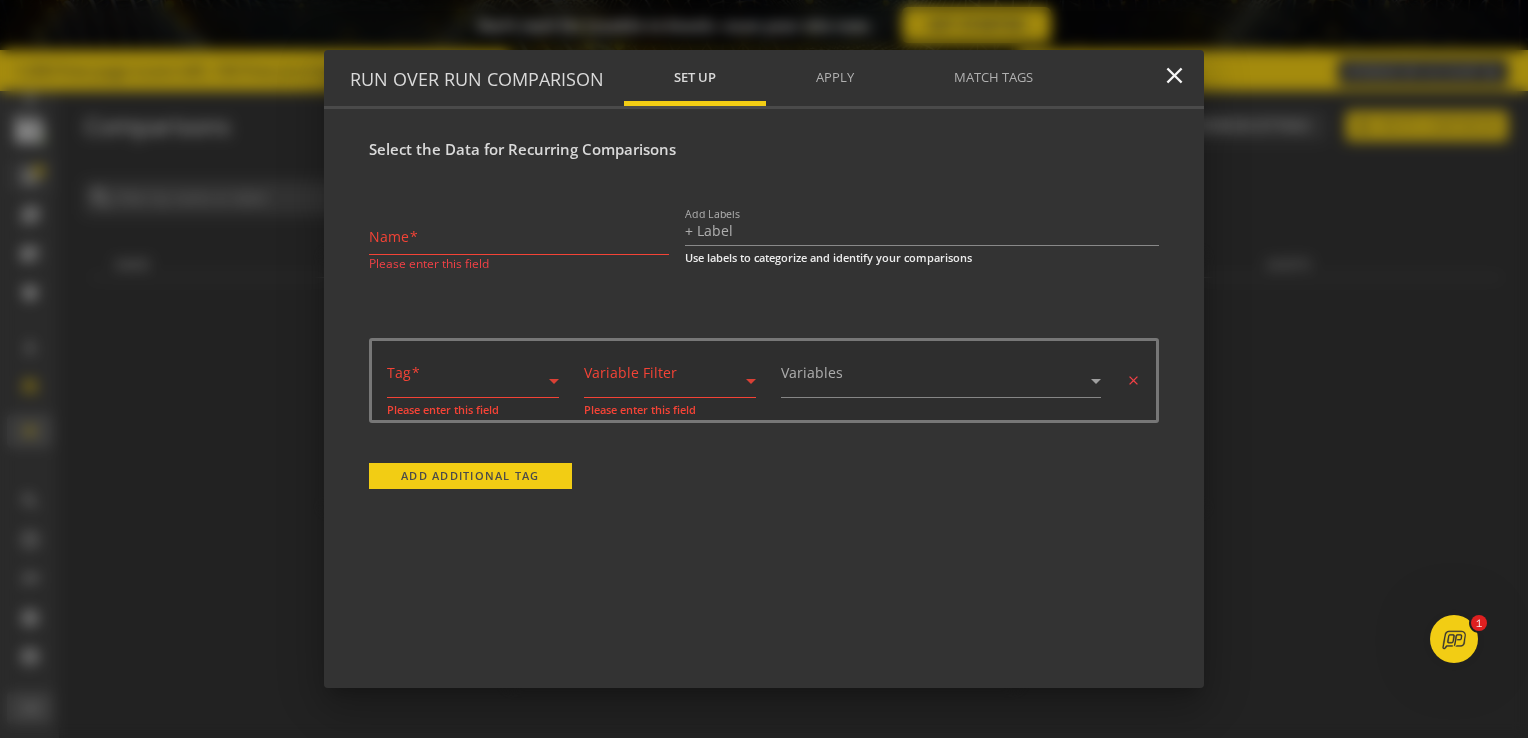 click on "Please enter this field" 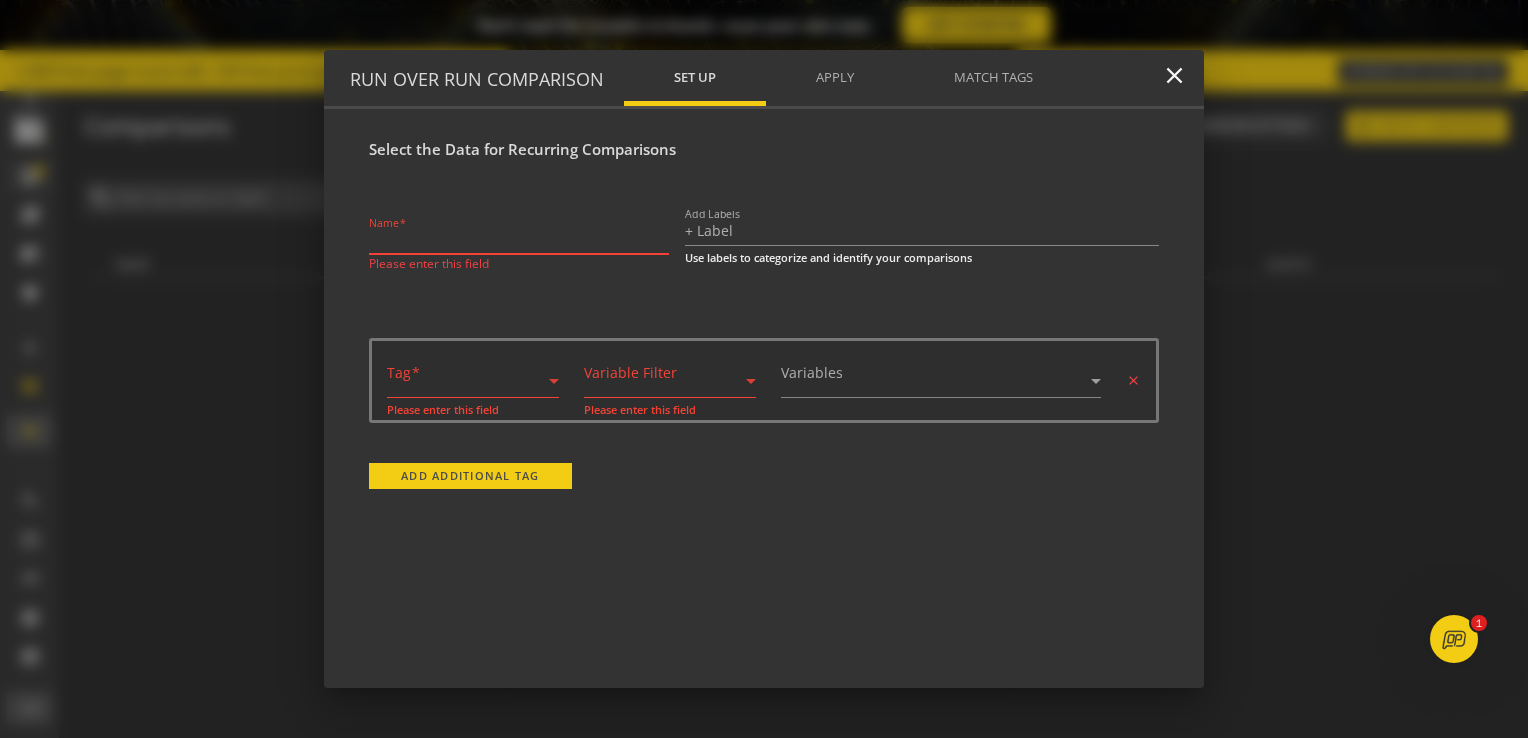 click on "Name" at bounding box center (519, 240) 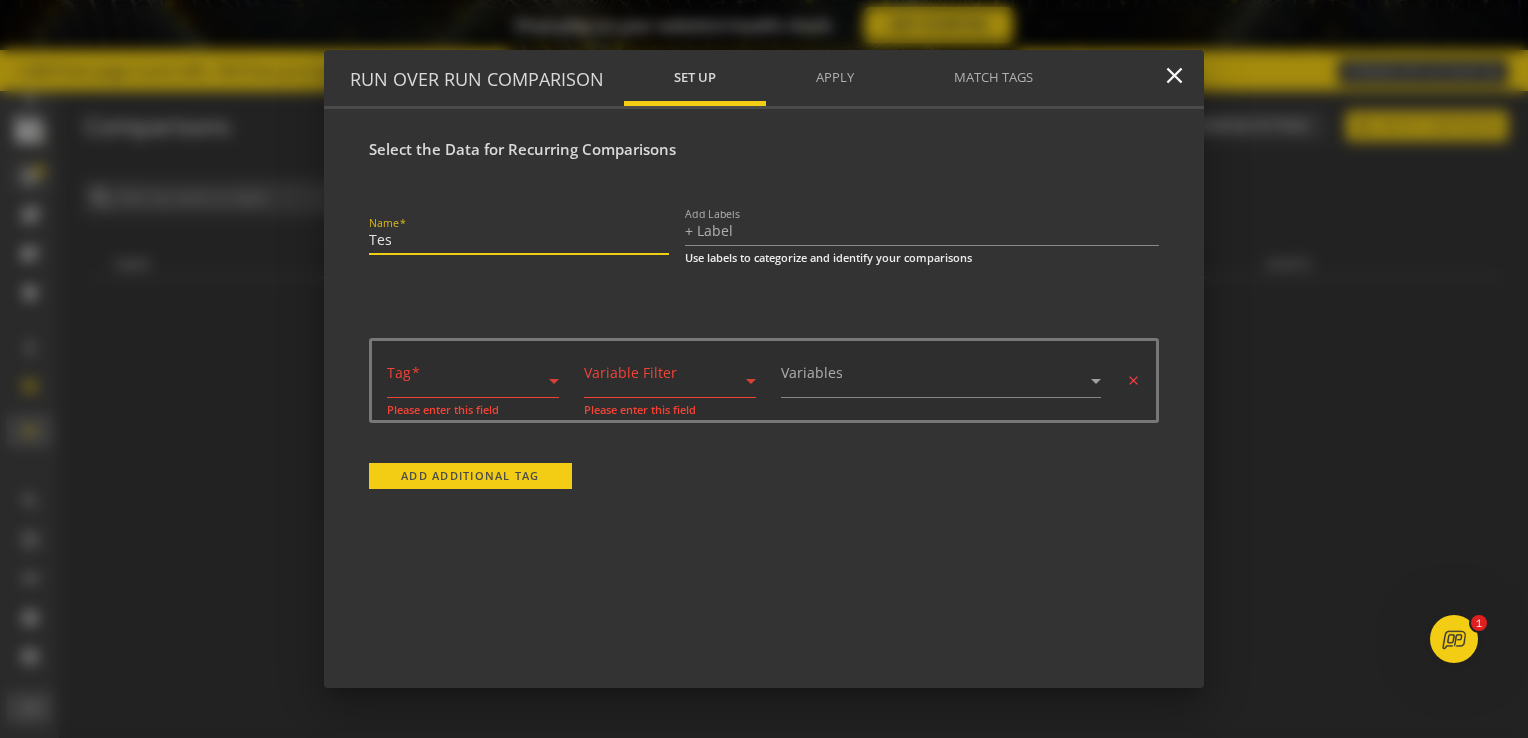 type on "Tes" 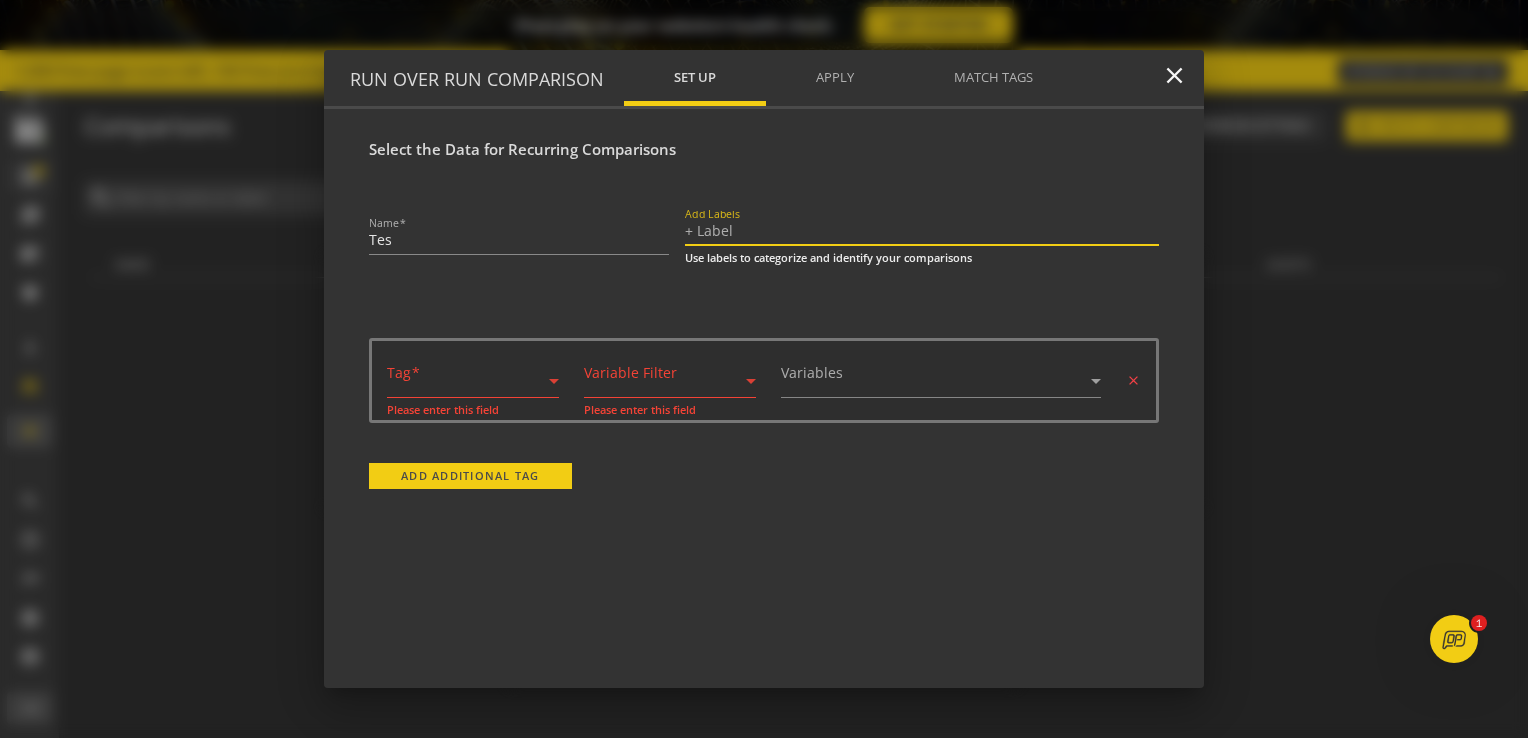 click on "Add Labels" at bounding box center (922, 222) 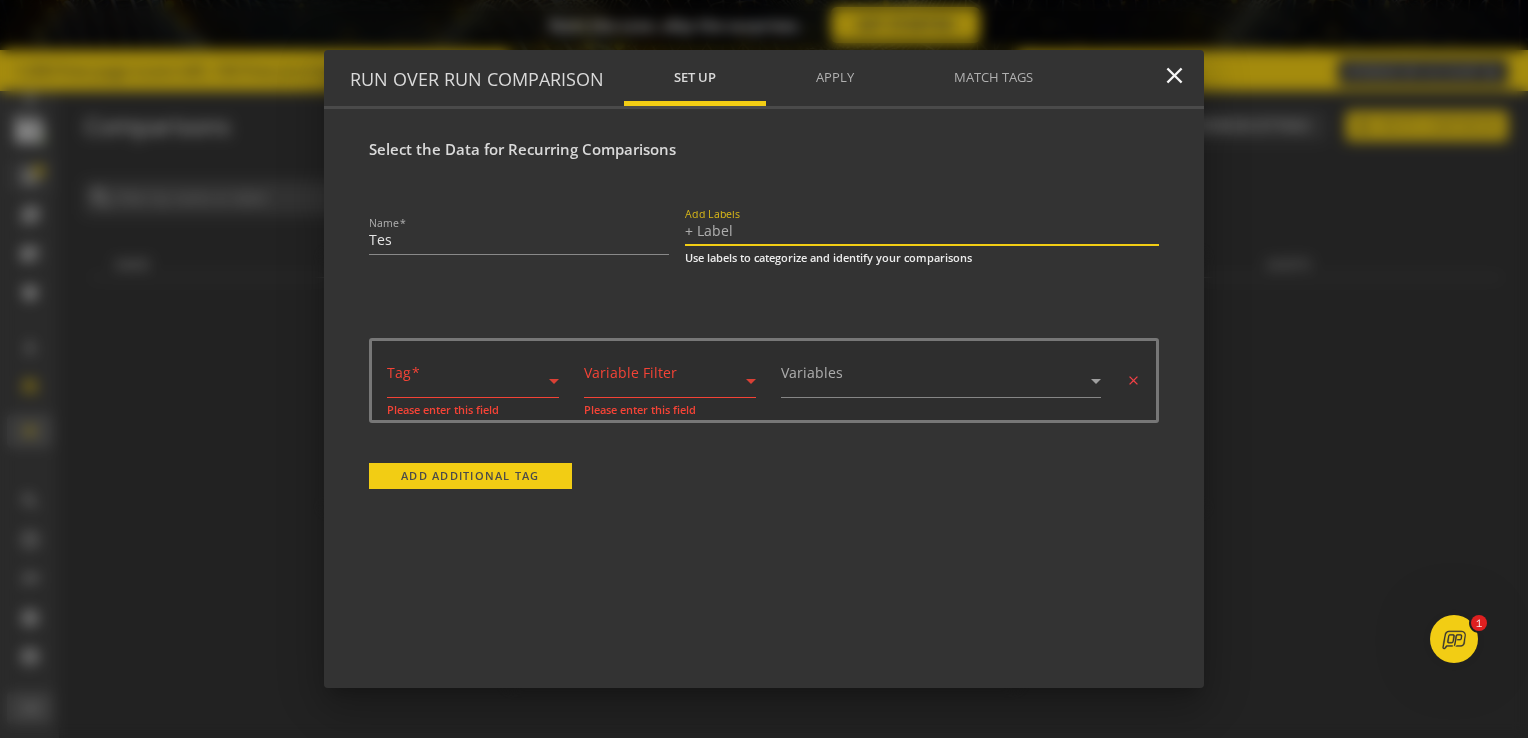 click at bounding box center [465, 379] 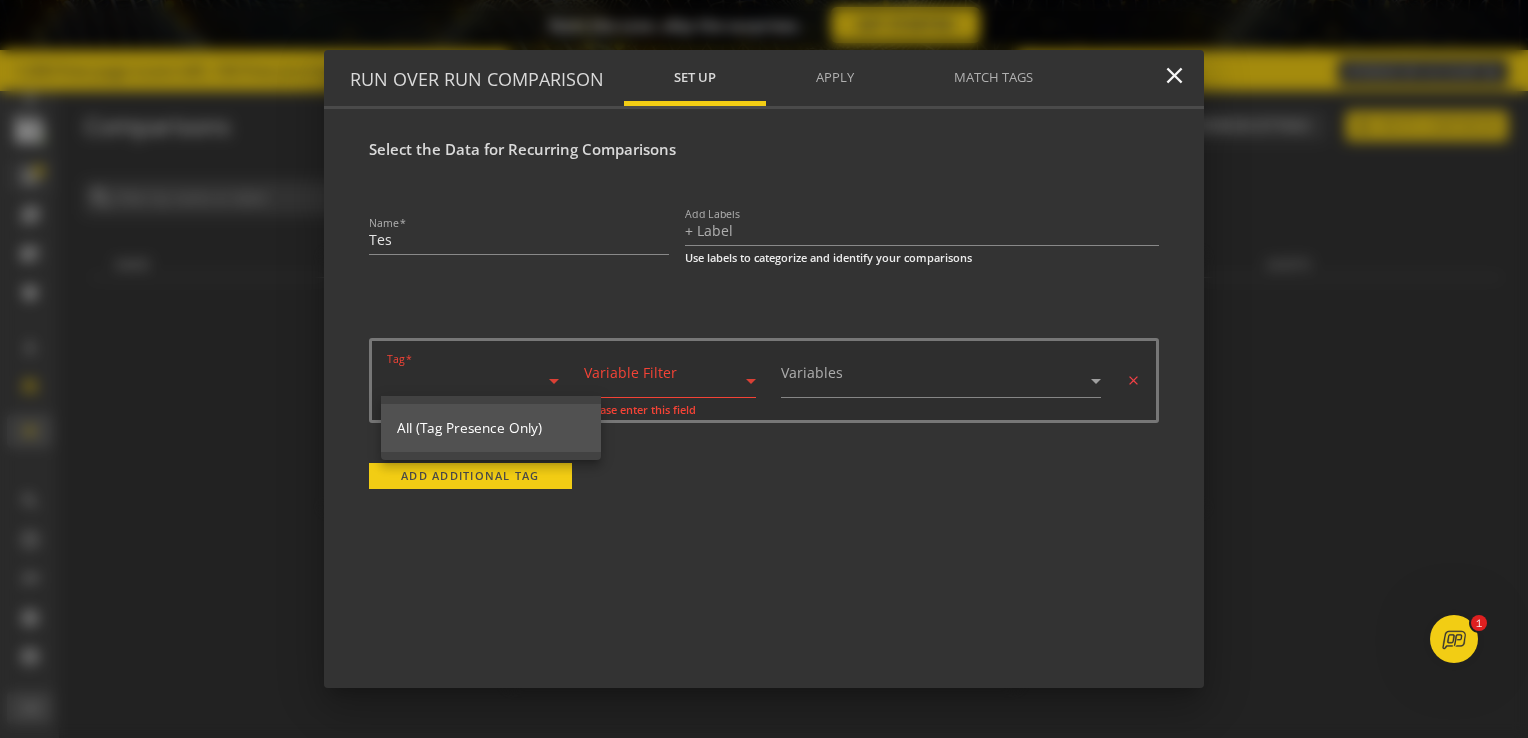 click on "All (Tag Presence Only)" at bounding box center [491, 428] 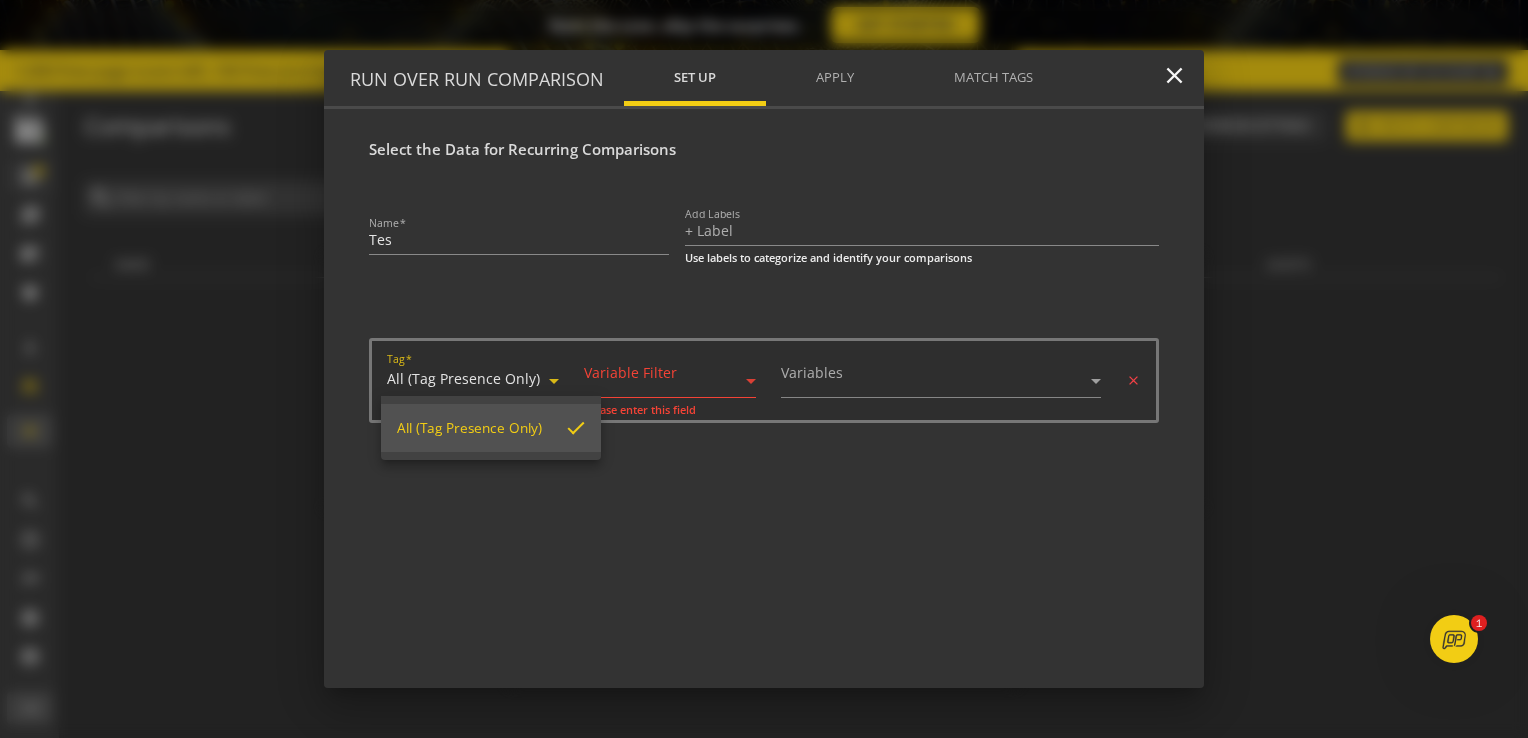click on "Variable Filter" at bounding box center (630, 371) 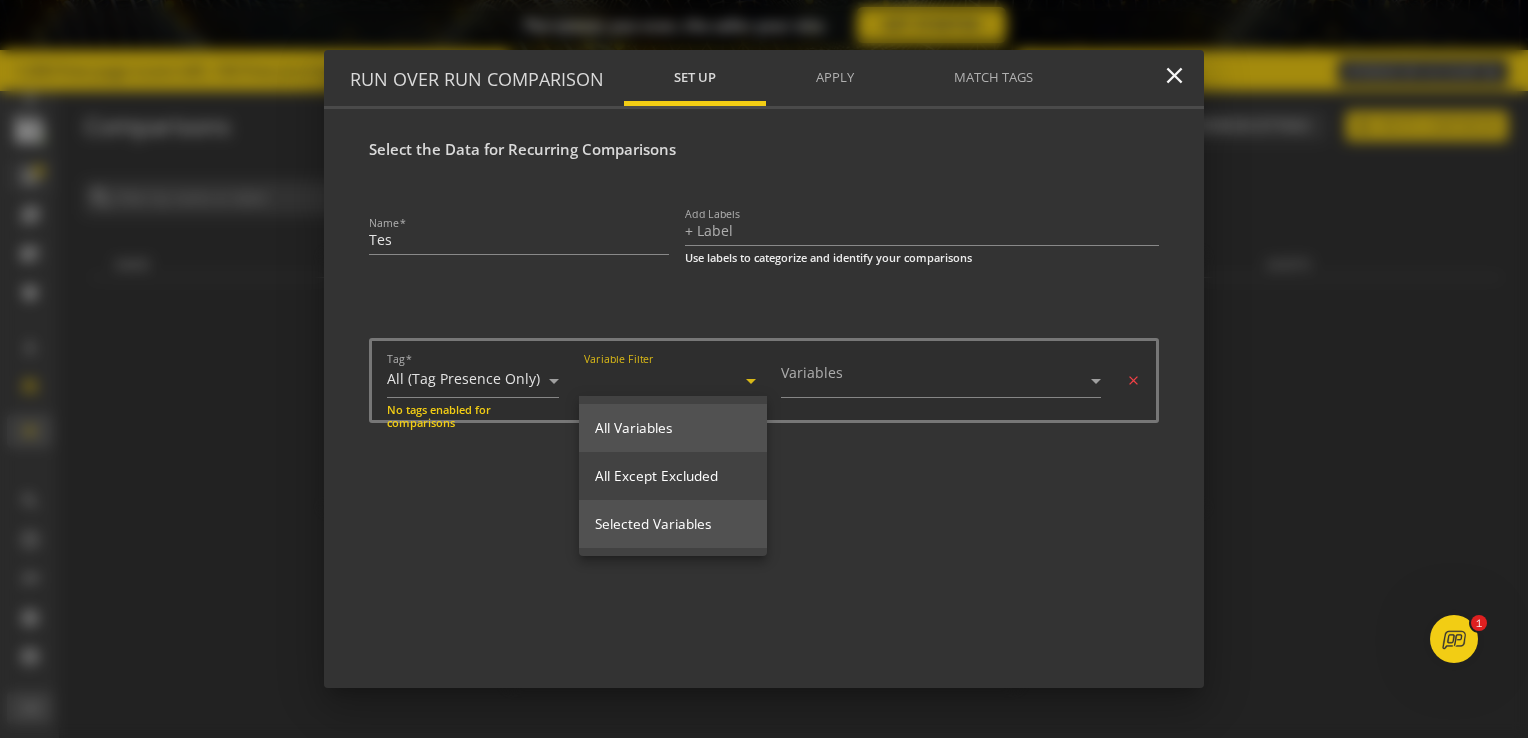 click on "Selected Variables" at bounding box center (673, 524) 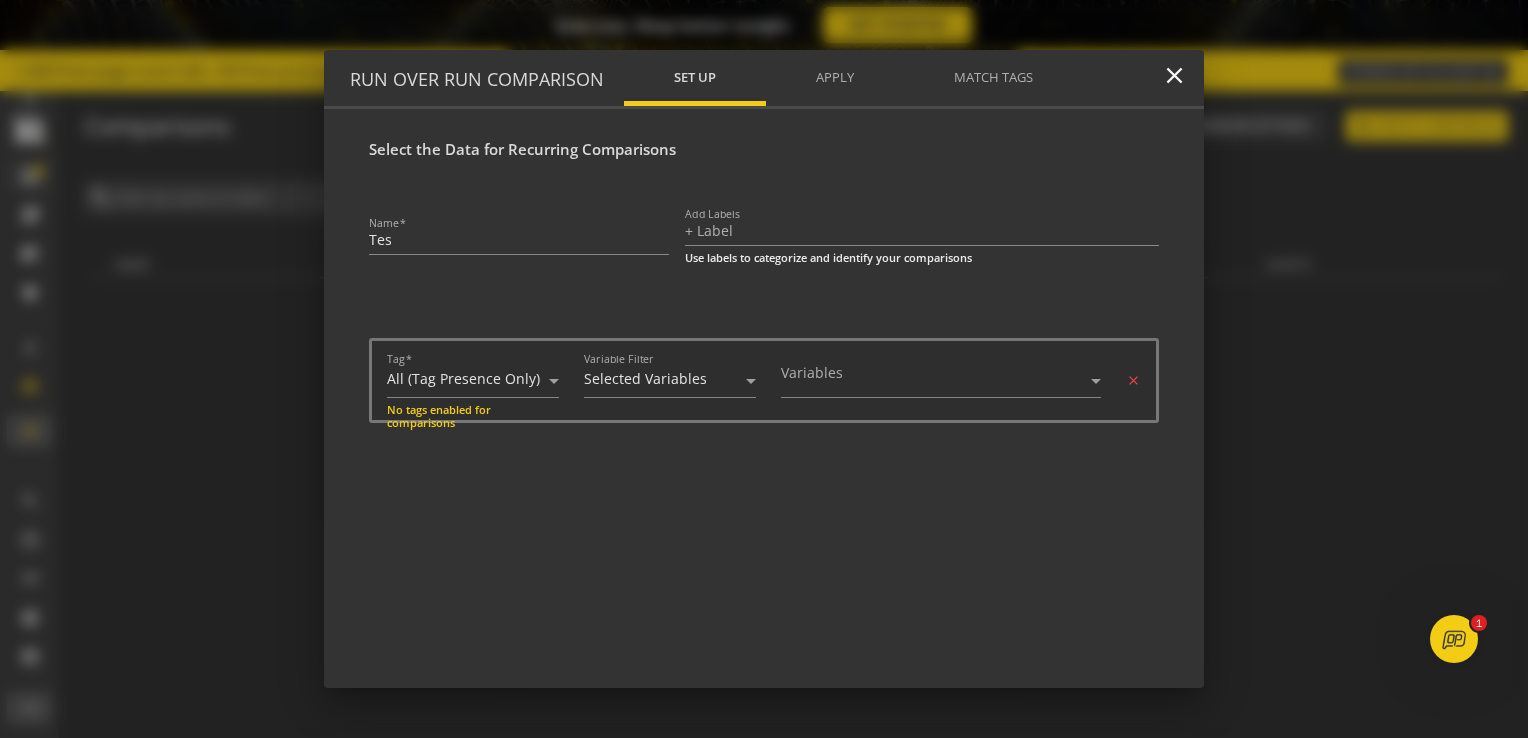click on "Variables" at bounding box center [953, 381] 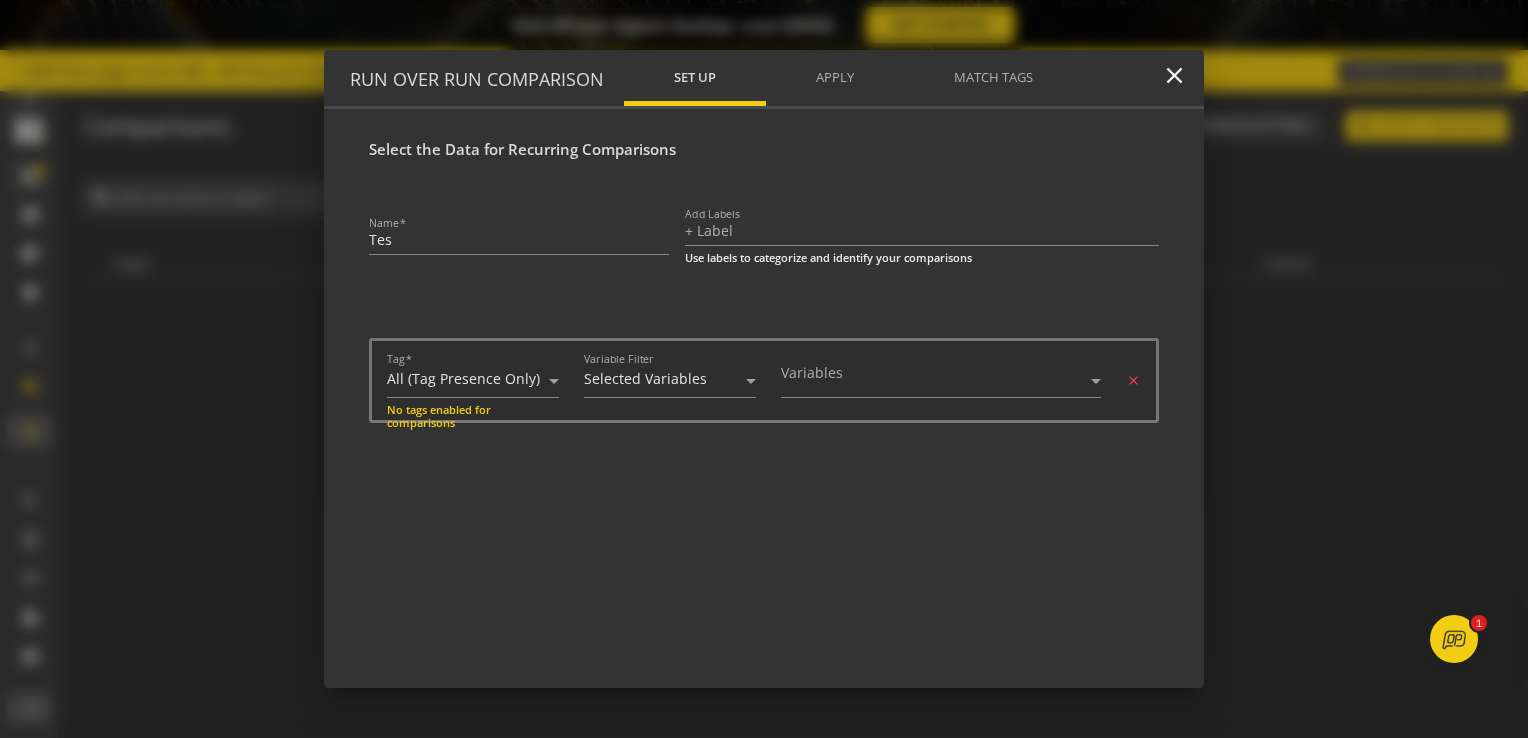 click on "Apply" at bounding box center (835, 78) 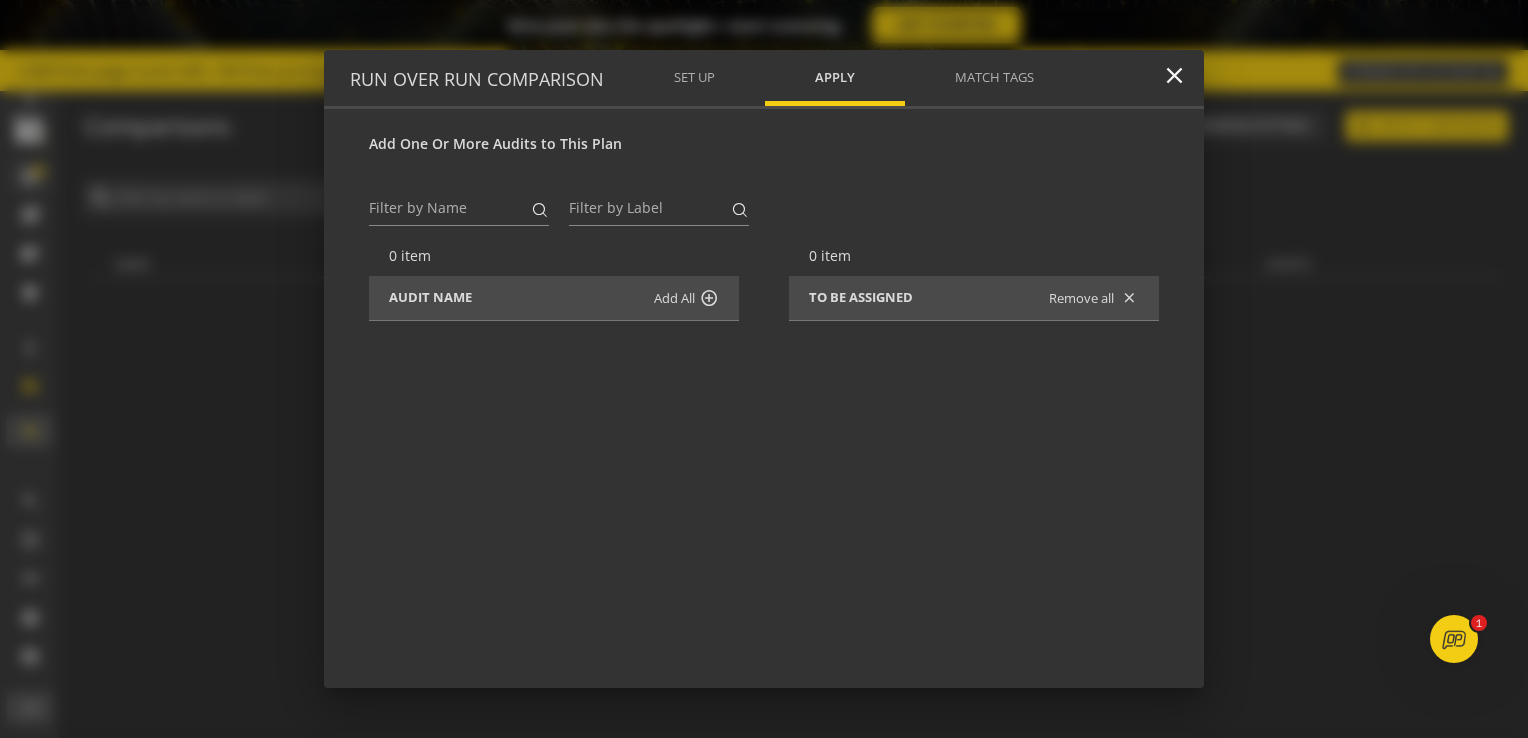 click on "Match Tags" at bounding box center [994, 78] 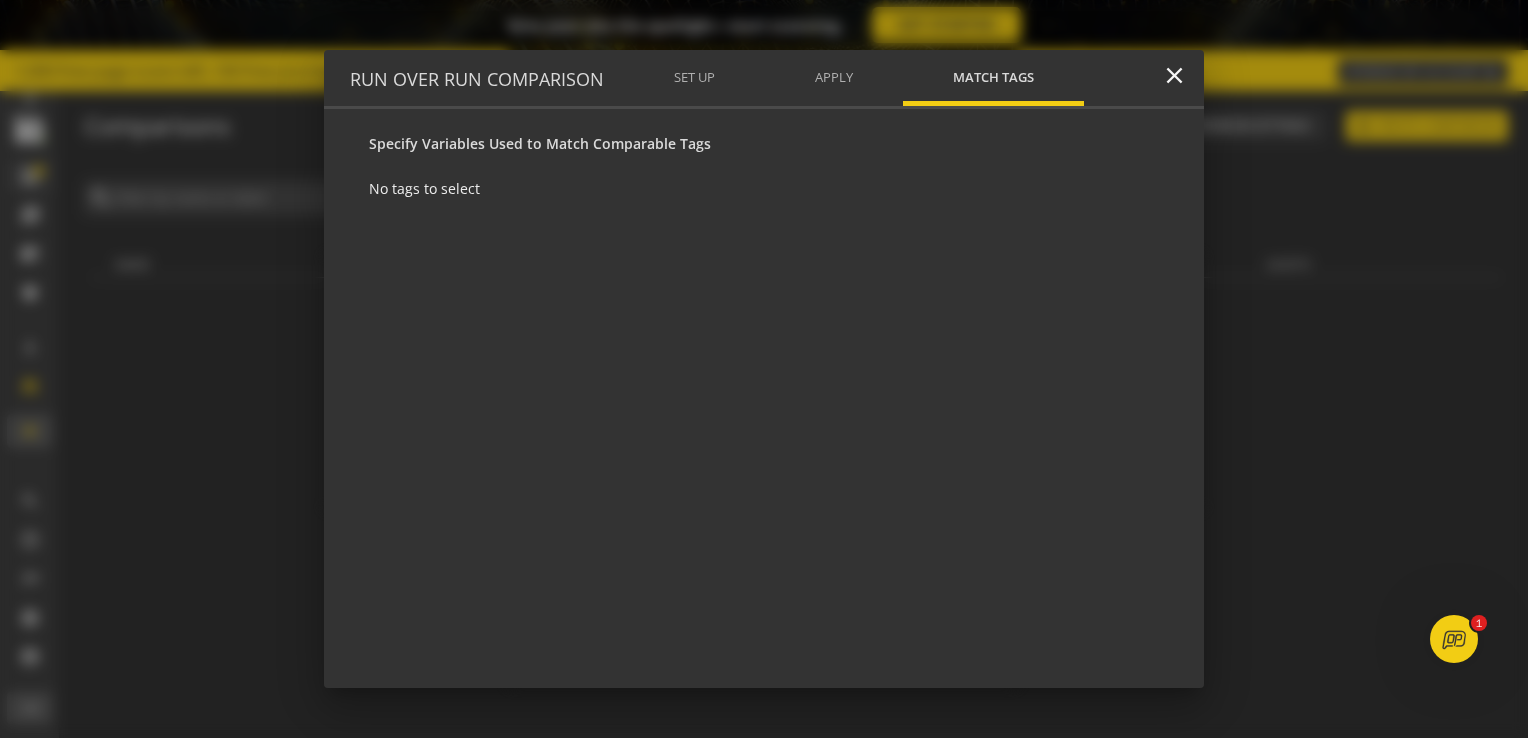 click on "Apply" at bounding box center (834, 78) 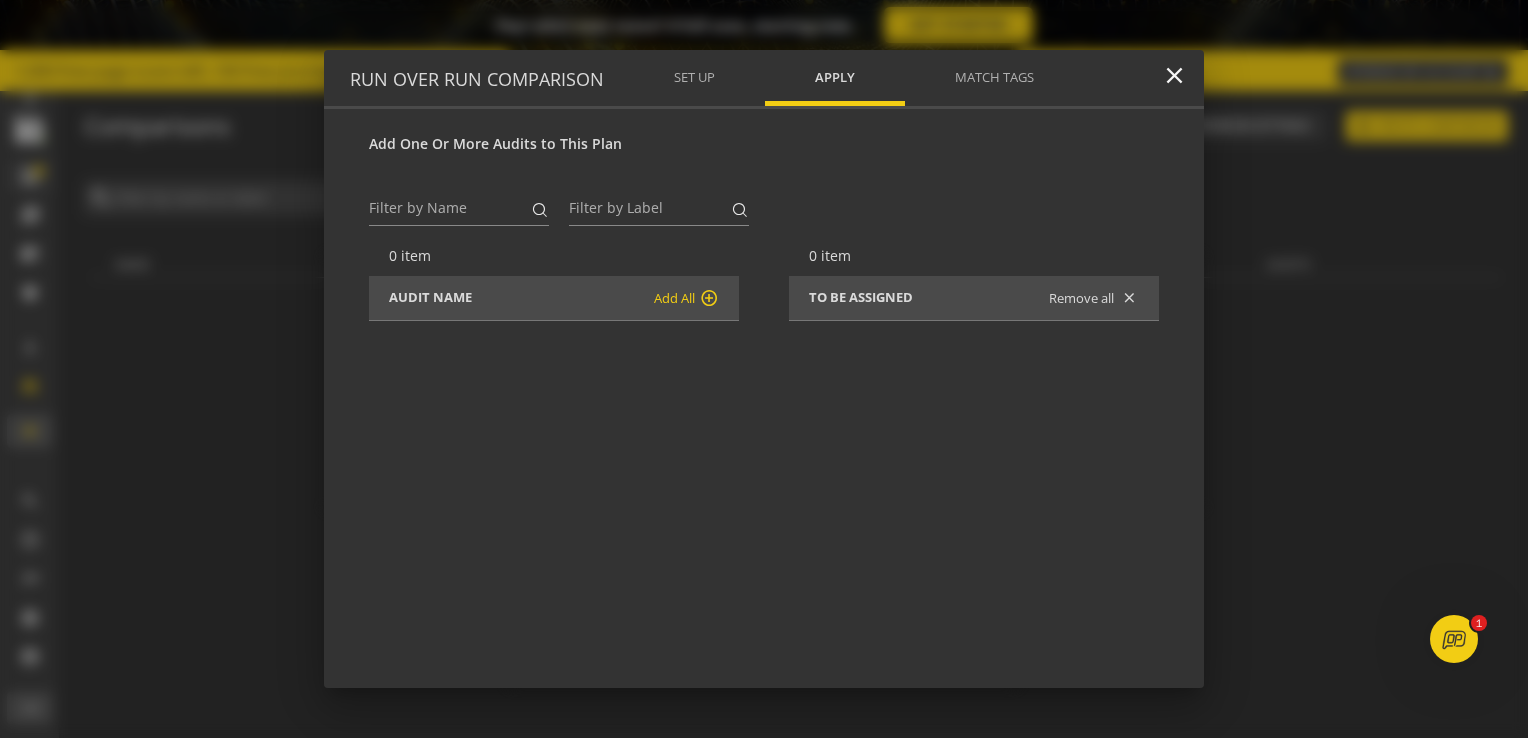 click at bounding box center (709, 297) 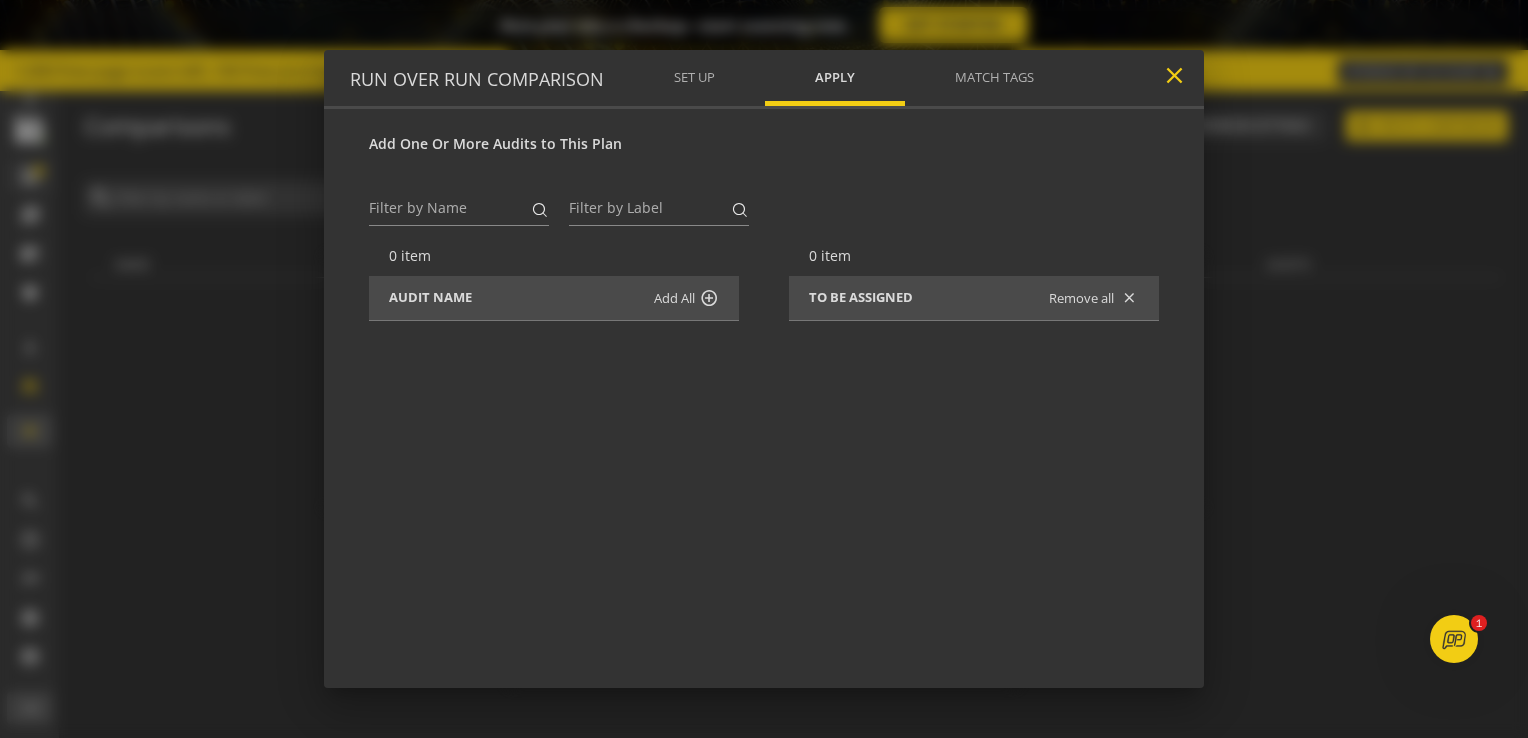 click on "close" at bounding box center [1174, 75] 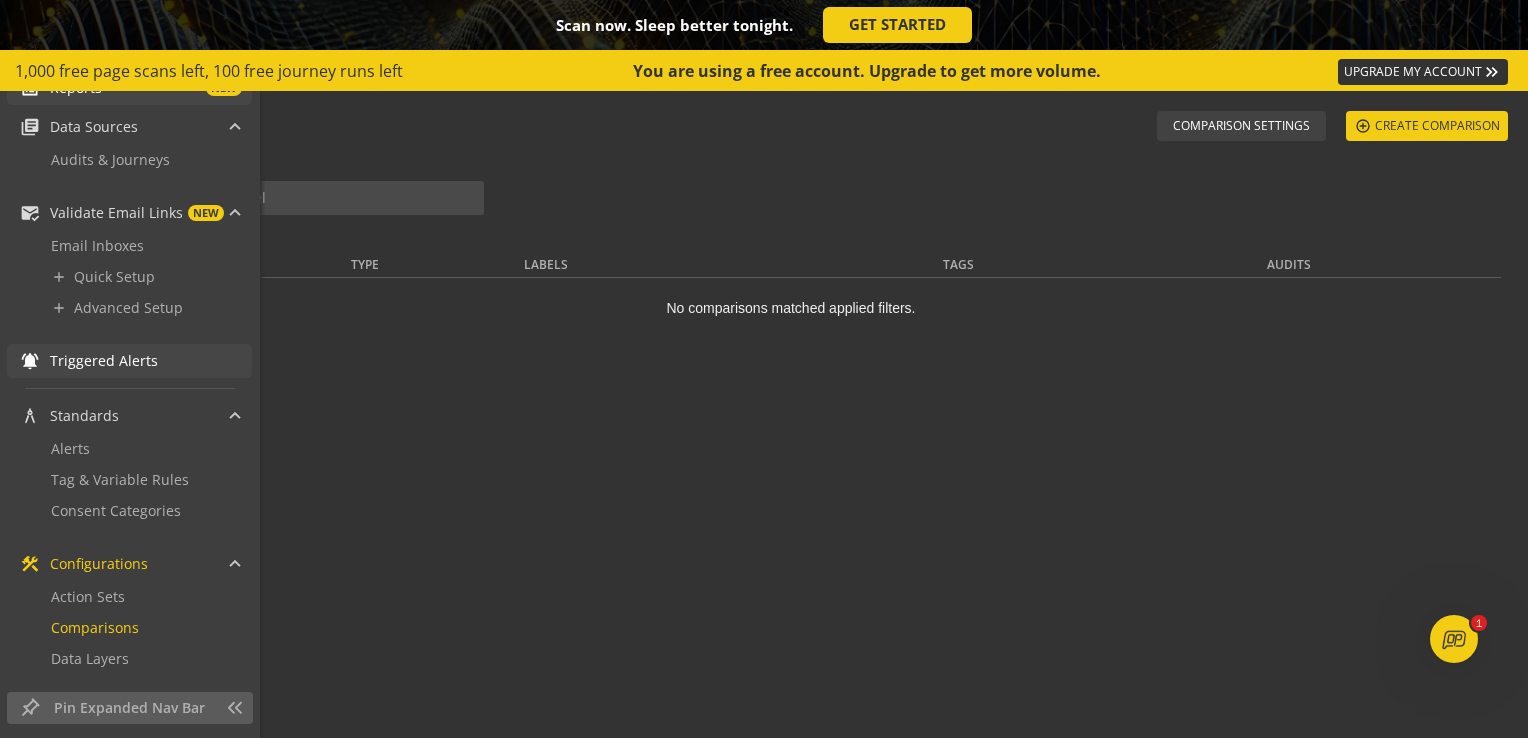 scroll, scrollTop: 372, scrollLeft: 0, axis: vertical 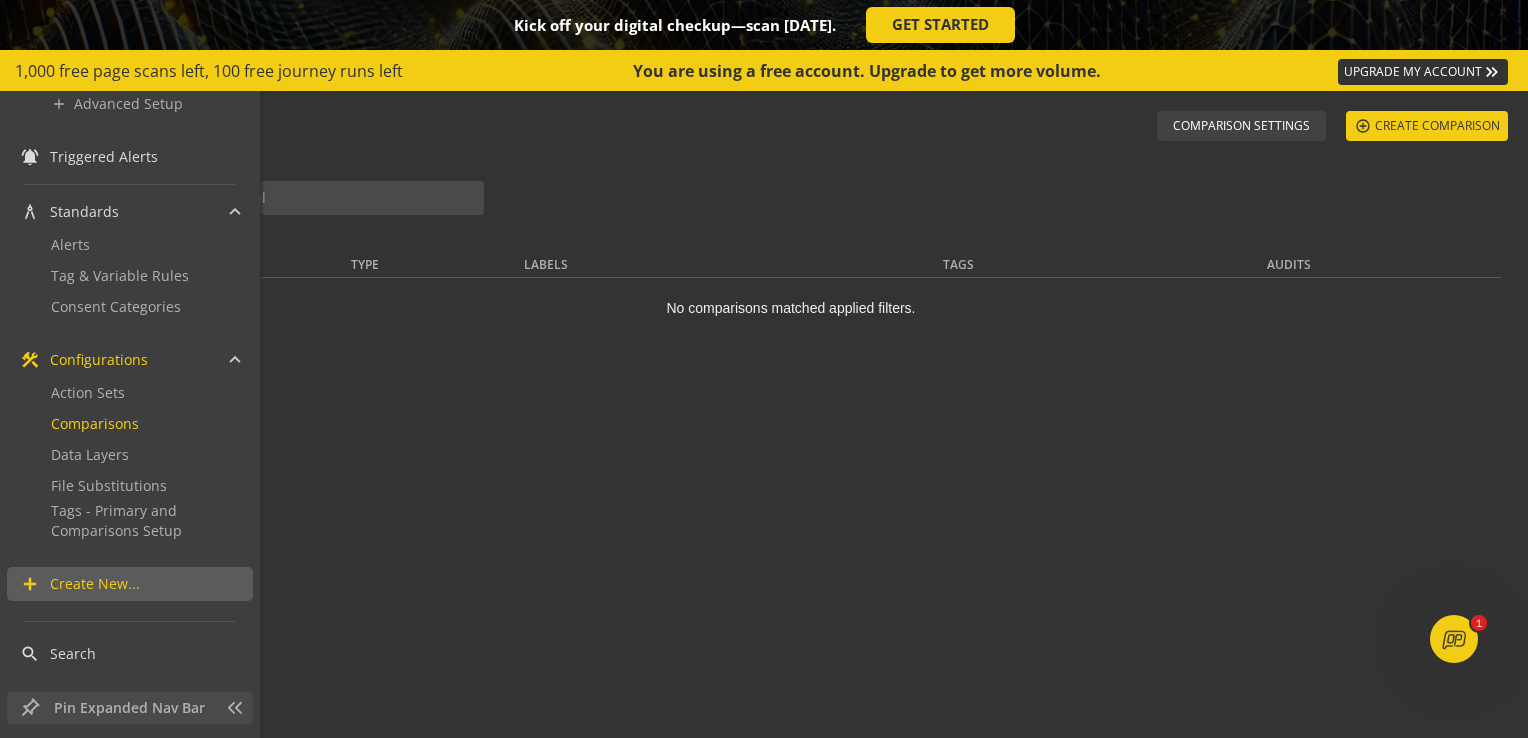 click on "Pin Expanded Nav Bar" 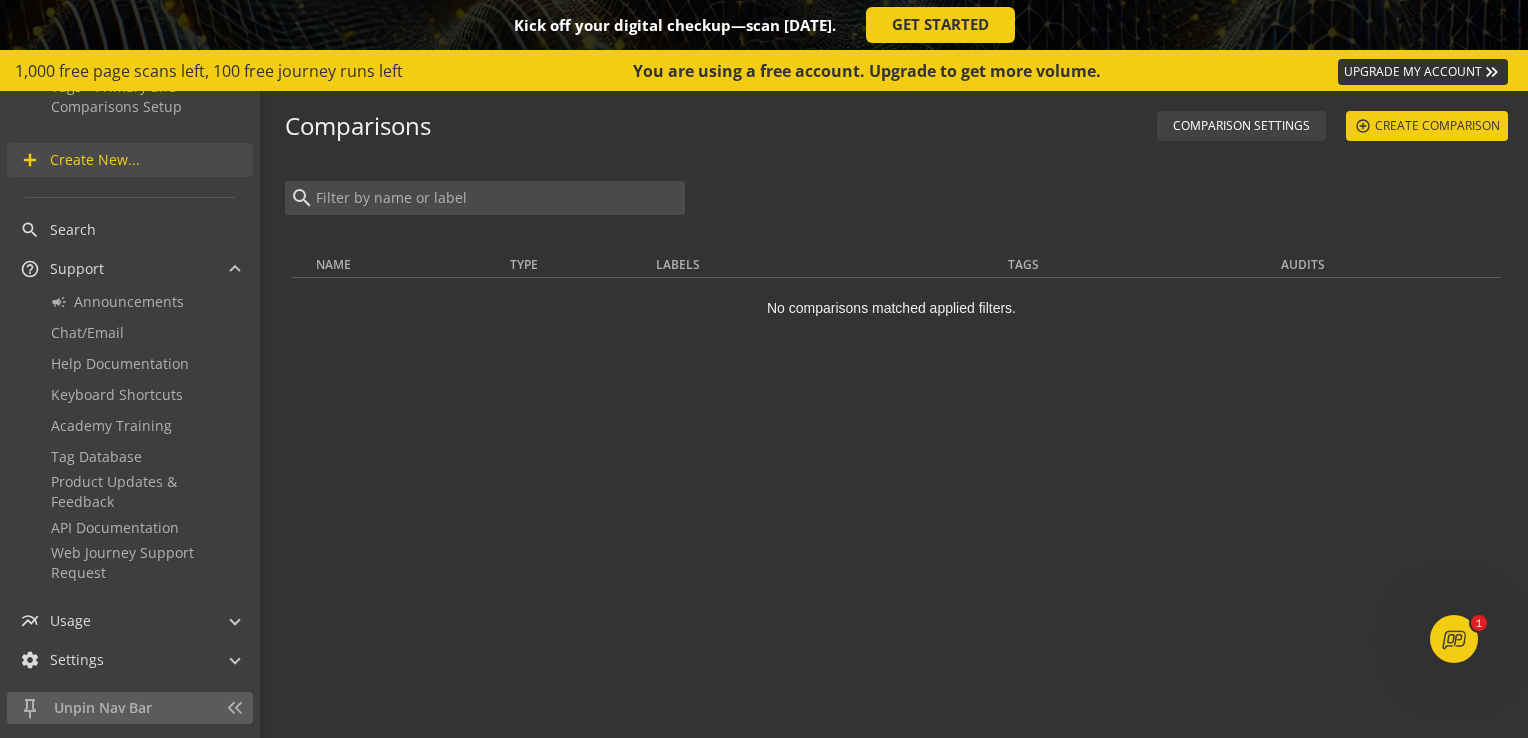 scroll, scrollTop: 808, scrollLeft: 0, axis: vertical 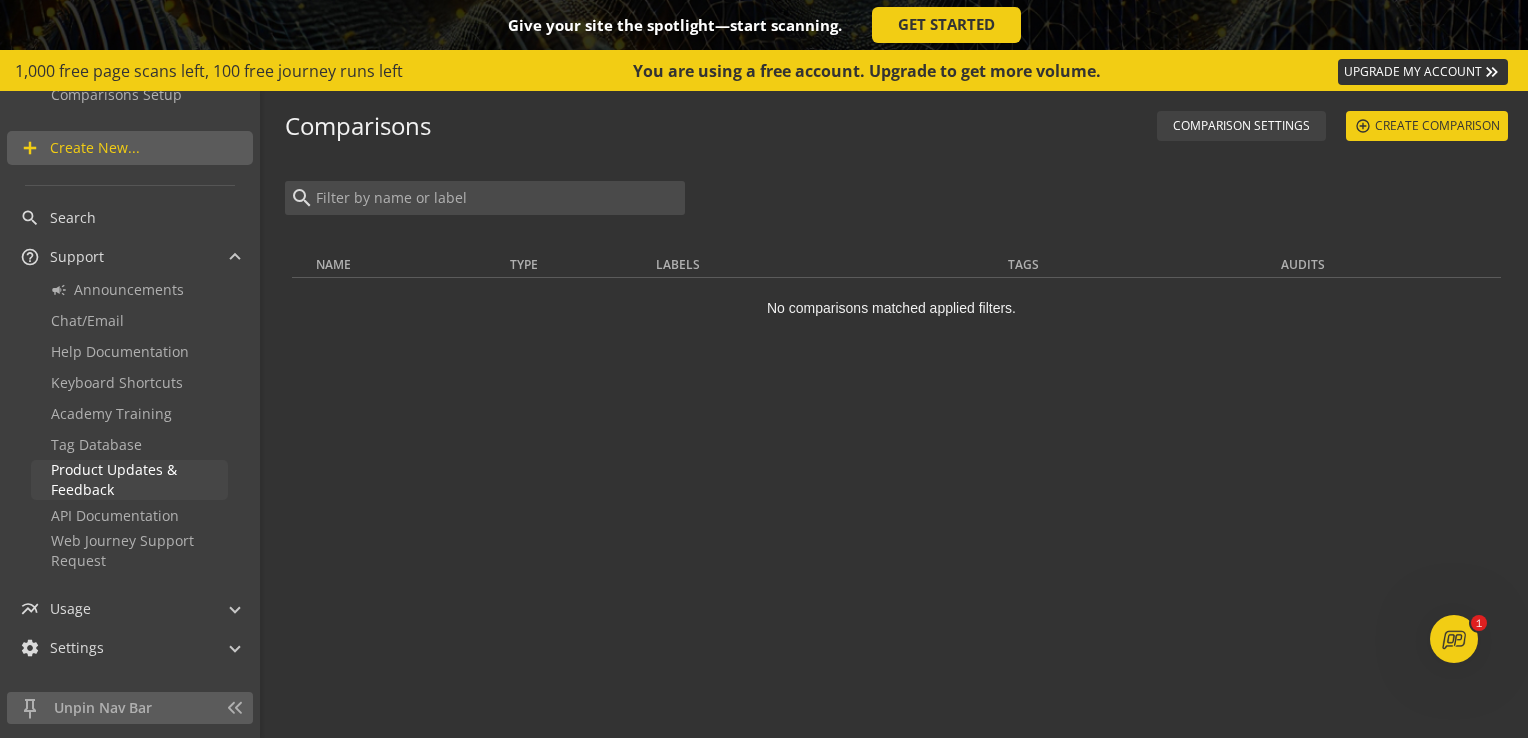 click on "Product Updates & Feedback" at bounding box center (114, 479) 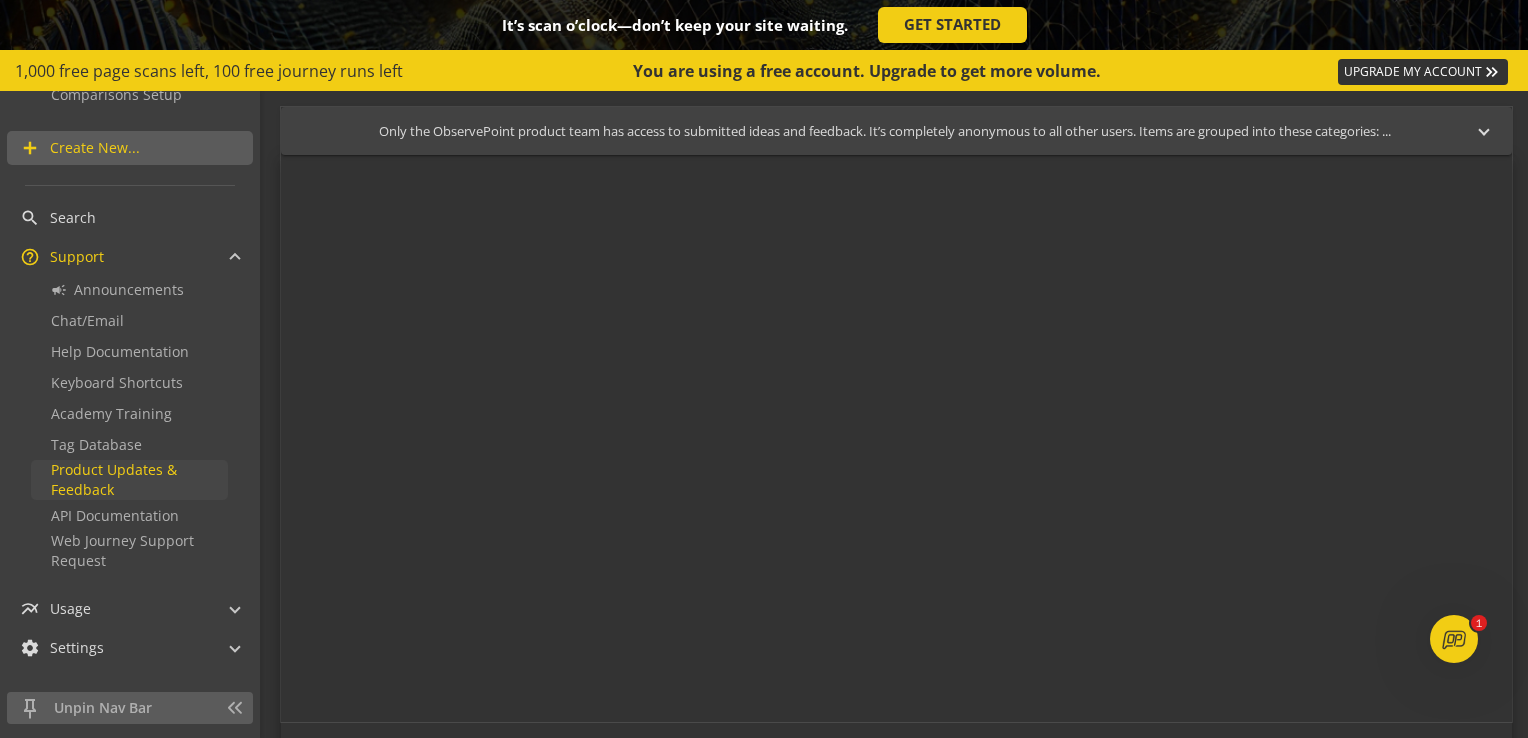 scroll, scrollTop: 16, scrollLeft: 0, axis: vertical 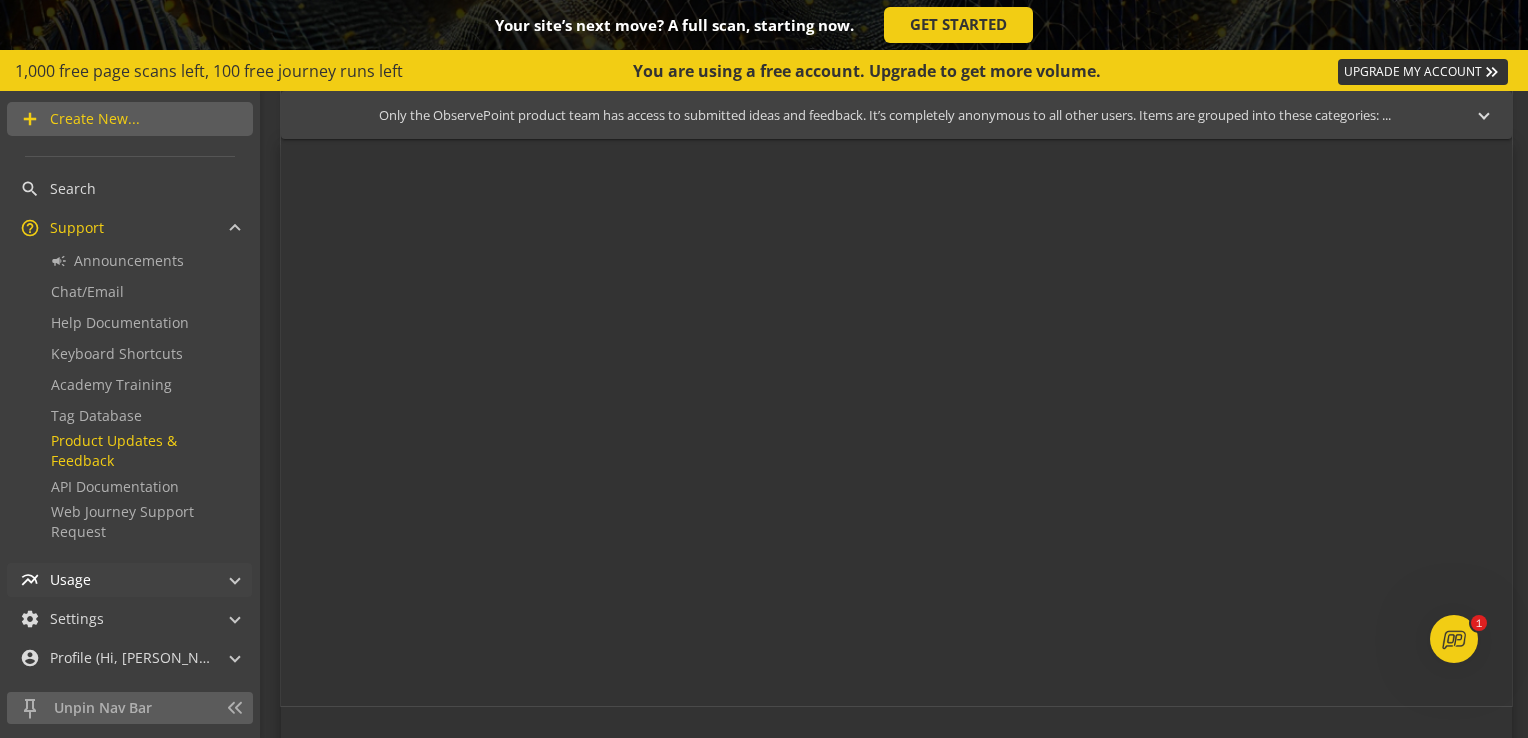 click on "multiline_chart Usage" at bounding box center (125, 580) 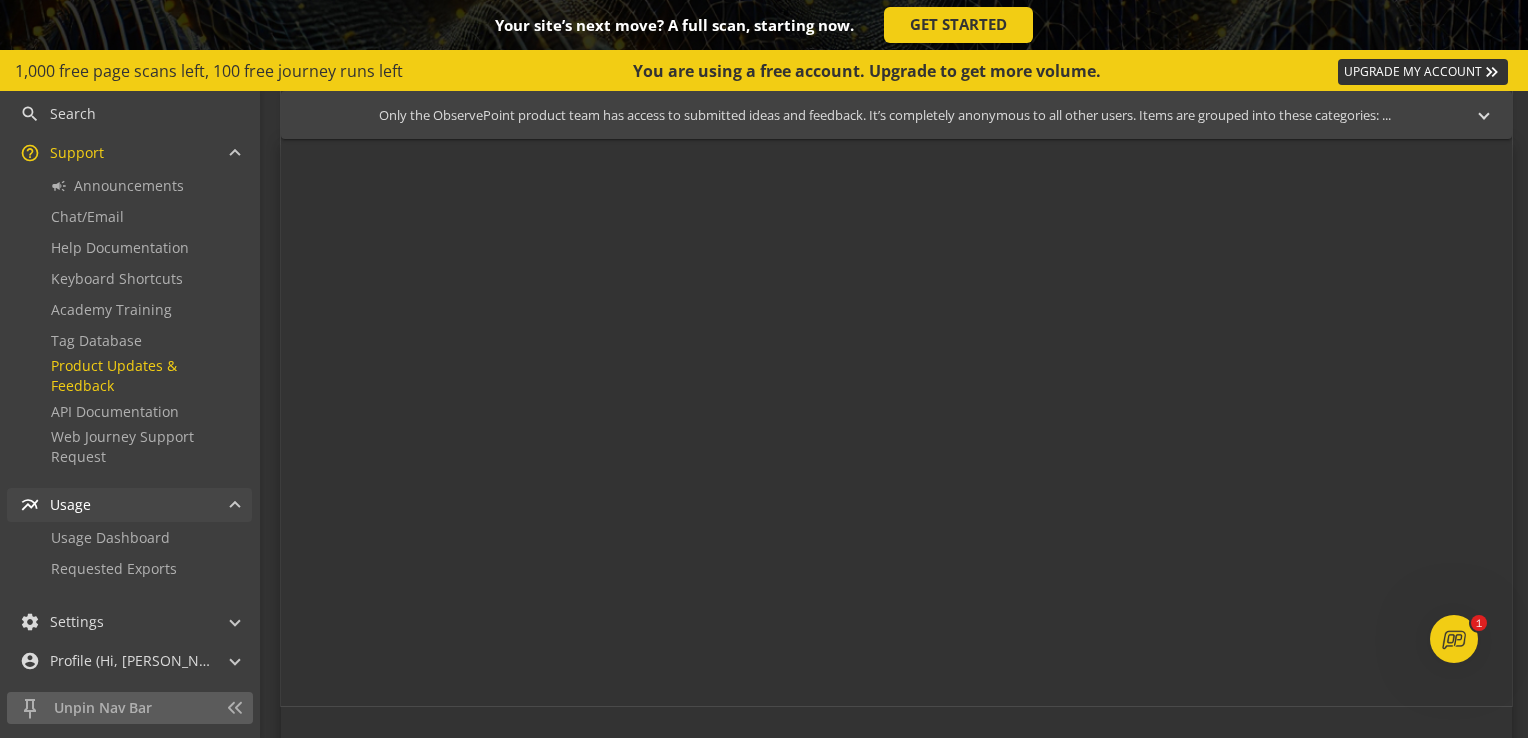 scroll, scrollTop: 916, scrollLeft: 0, axis: vertical 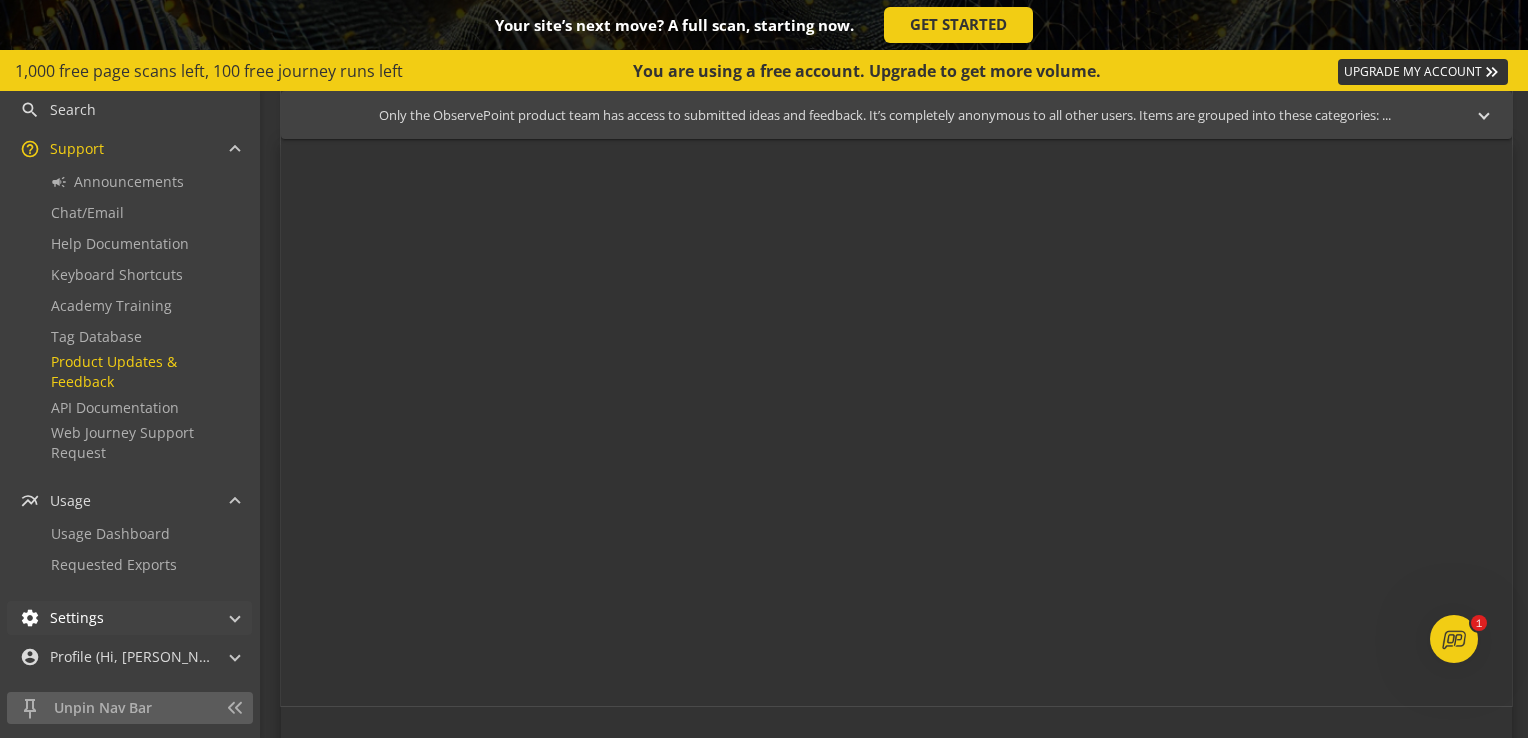 click at bounding box center (235, 615) 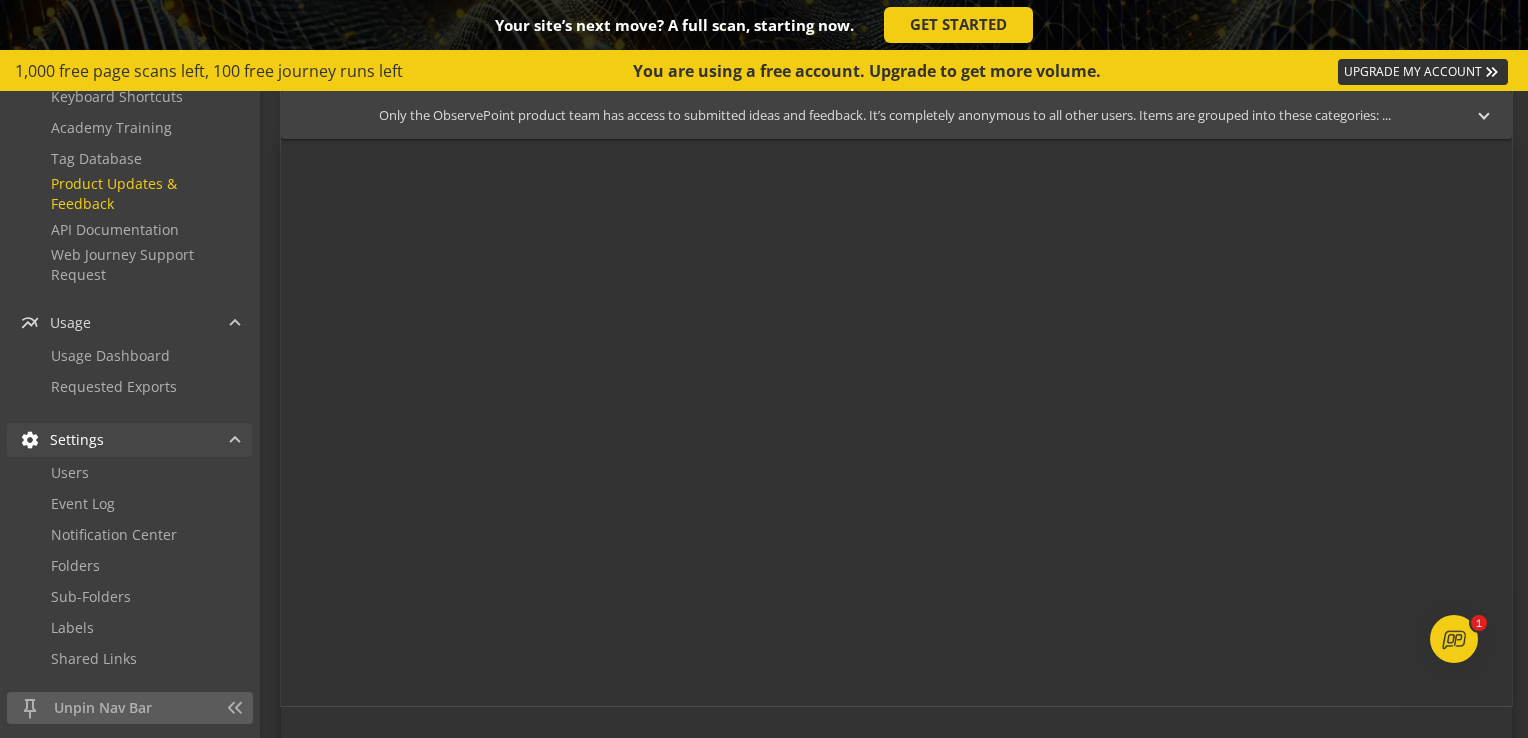 scroll, scrollTop: 1180, scrollLeft: 0, axis: vertical 